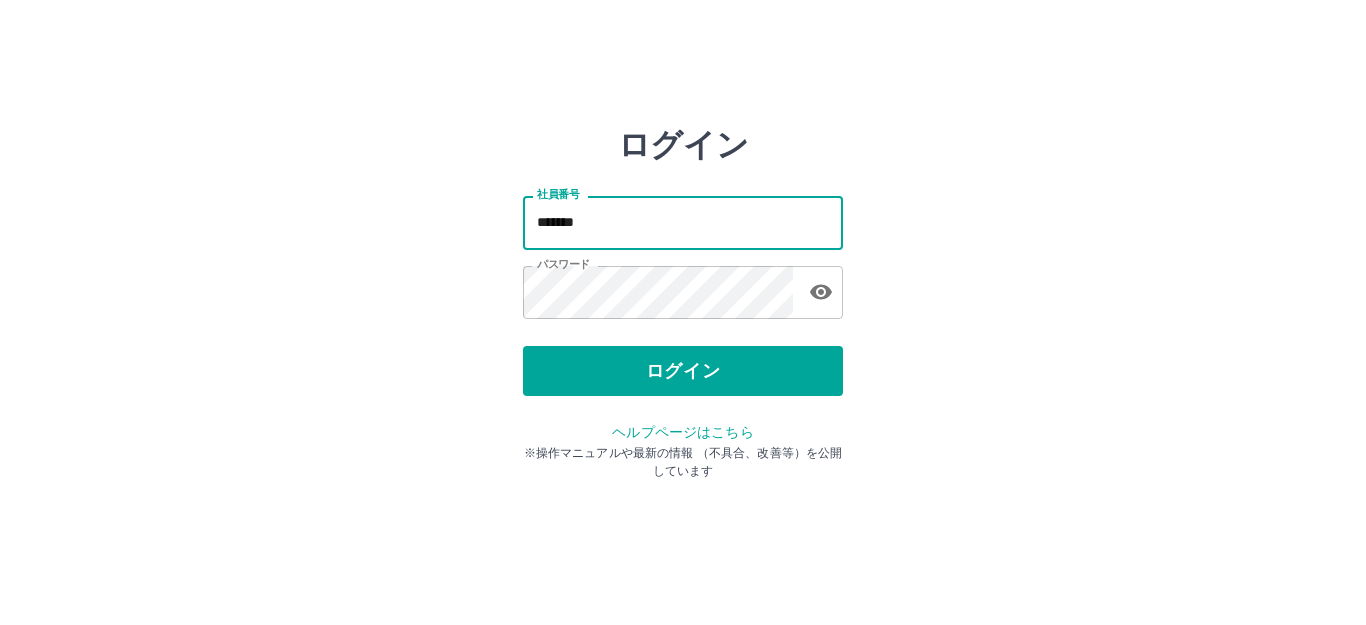scroll, scrollTop: 0, scrollLeft: 0, axis: both 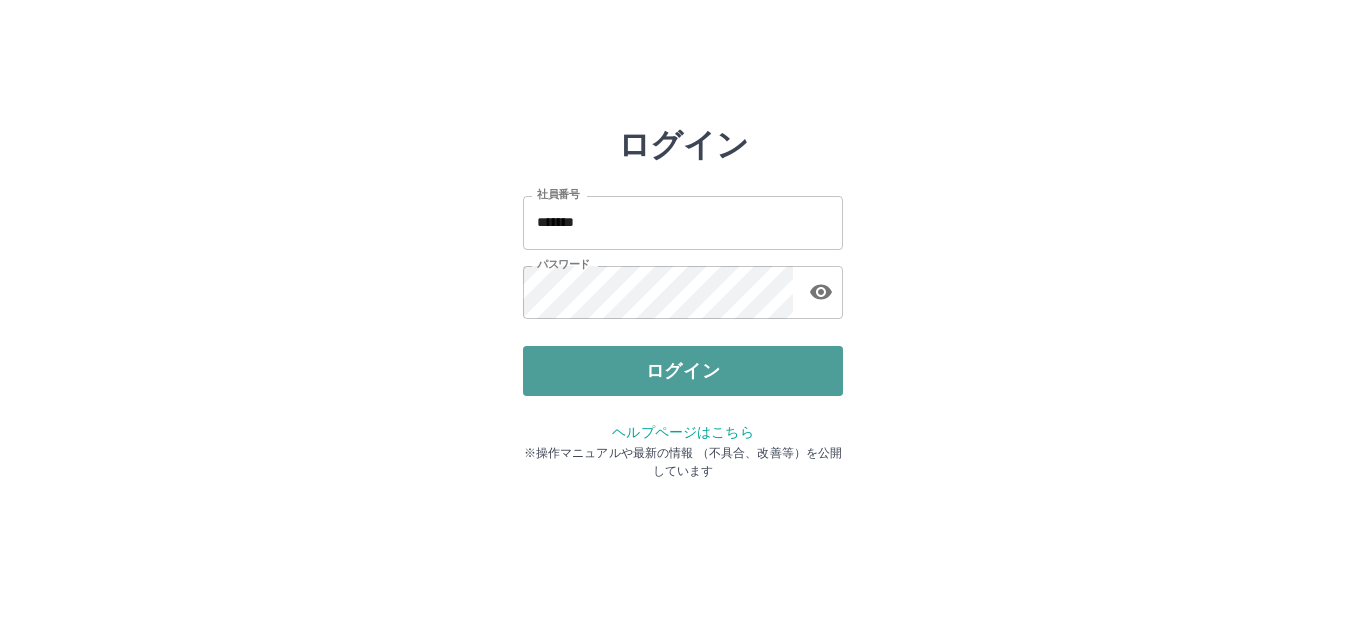 click on "ログイン" at bounding box center [683, 371] 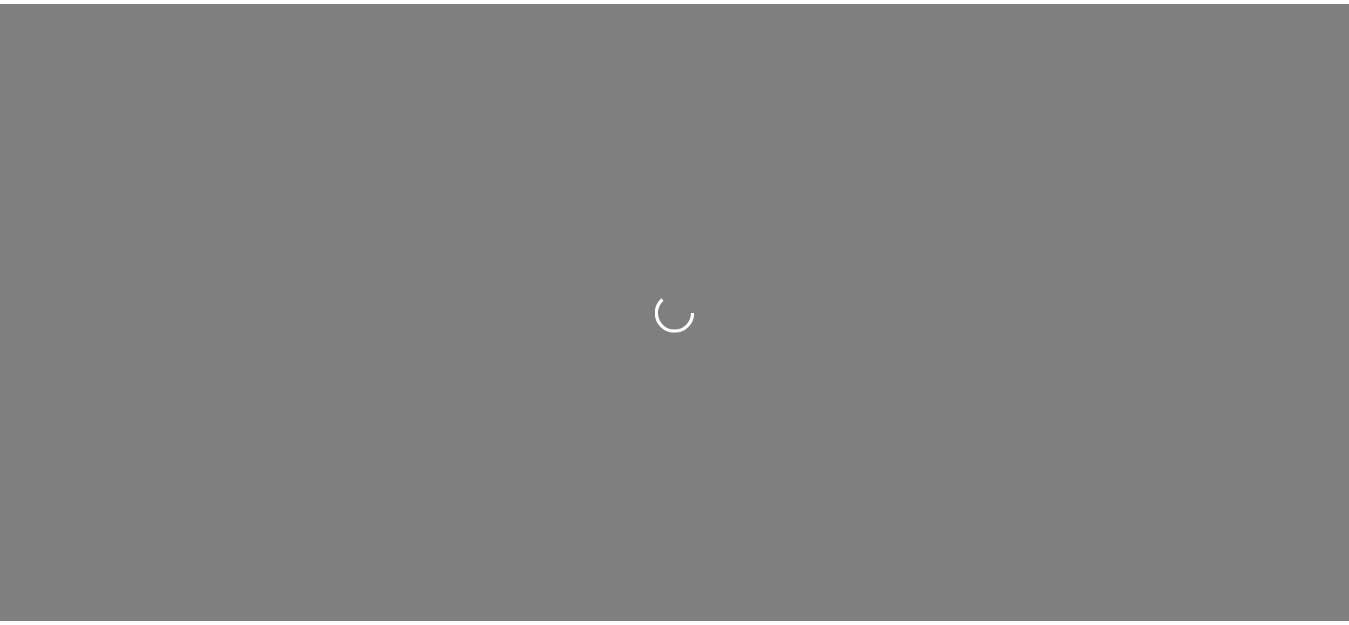 scroll, scrollTop: 0, scrollLeft: 0, axis: both 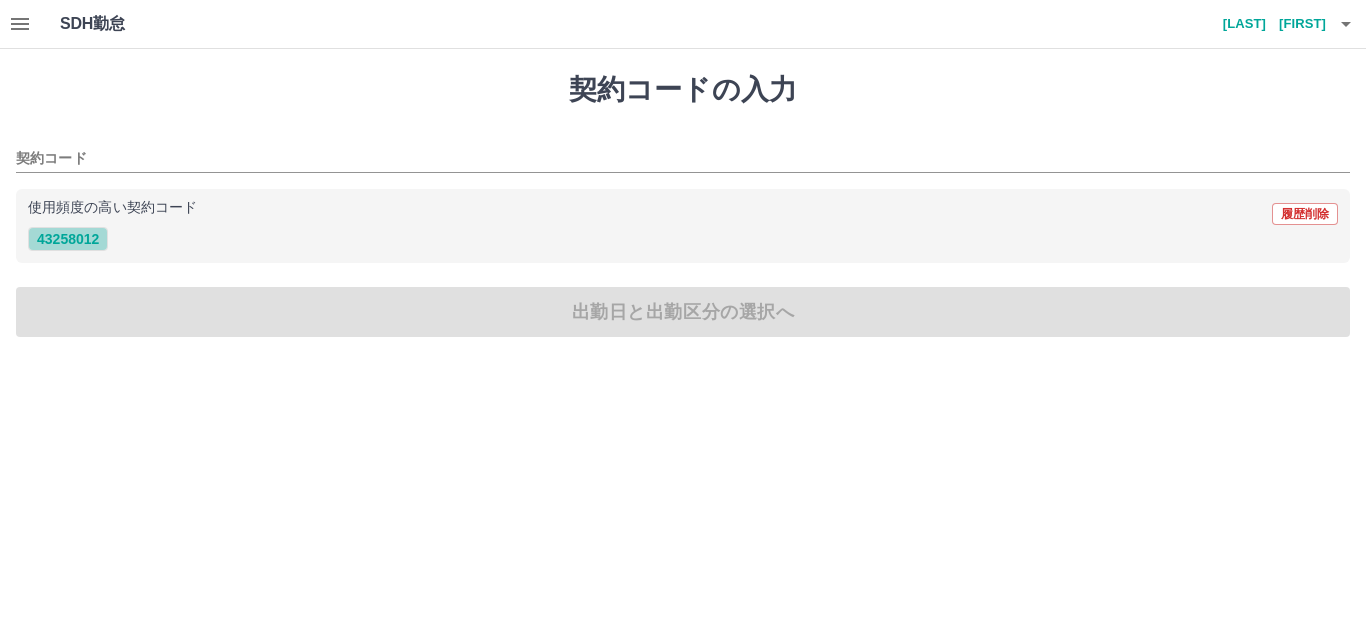 click on "43258012" at bounding box center [68, 239] 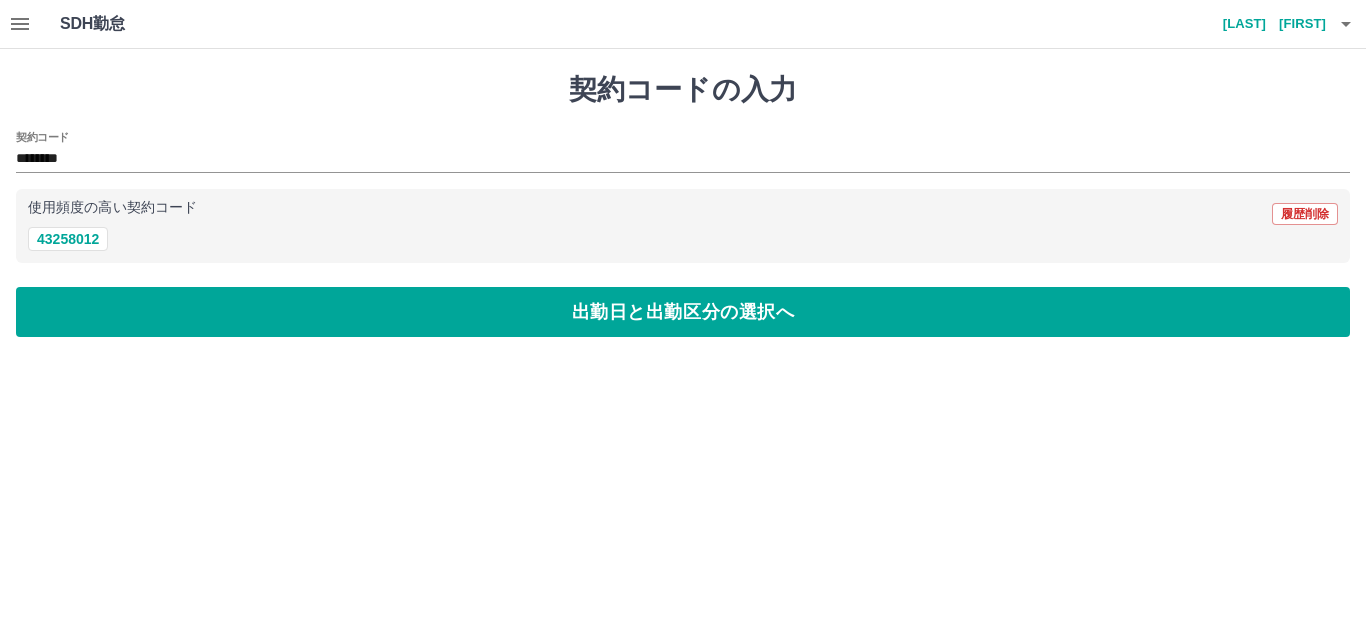 click on "契約コードの入力 契約コード ******** 使用頻度の高い契約コード 履歴削除 43258012 出勤日と出勤区分の選択へ" at bounding box center [683, 205] 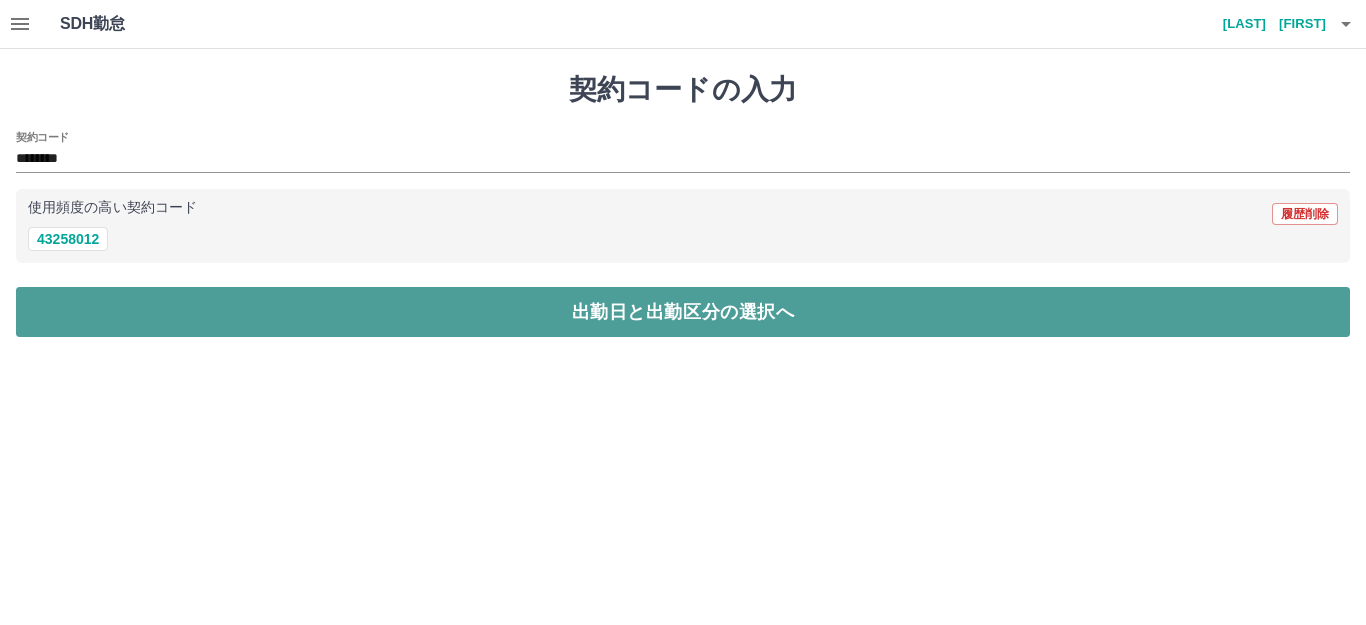 click on "出勤日と出勤区分の選択へ" at bounding box center (683, 312) 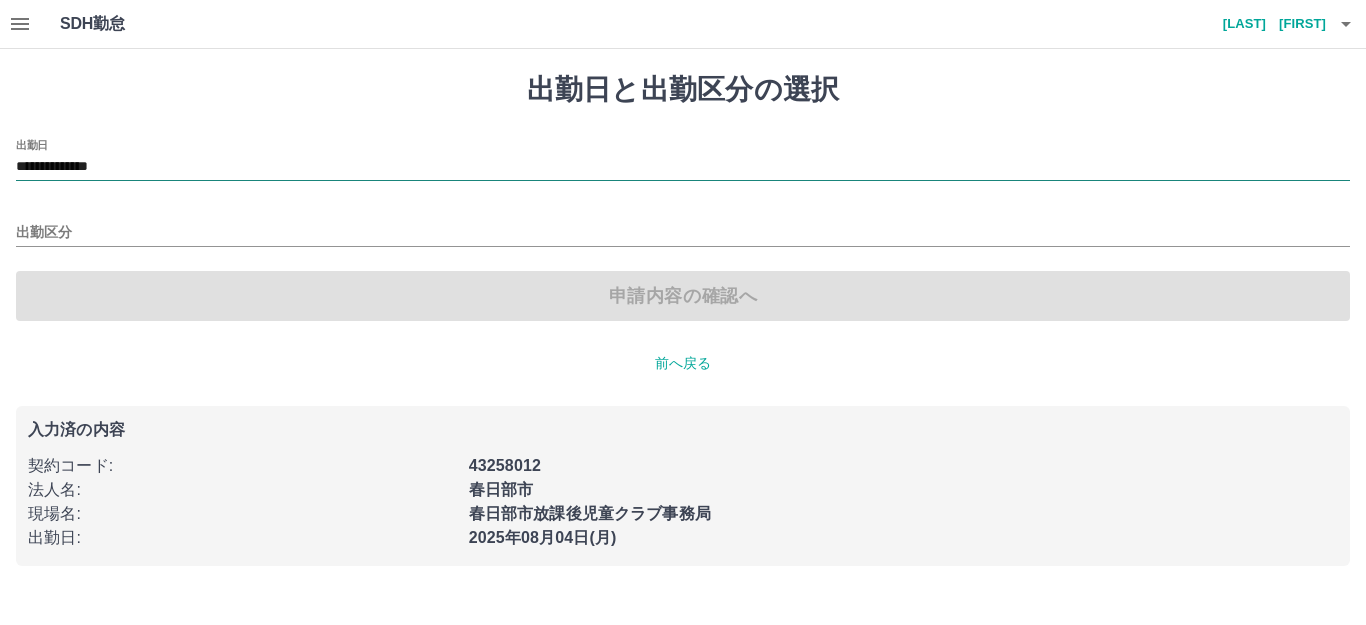 click on "**********" at bounding box center [683, 167] 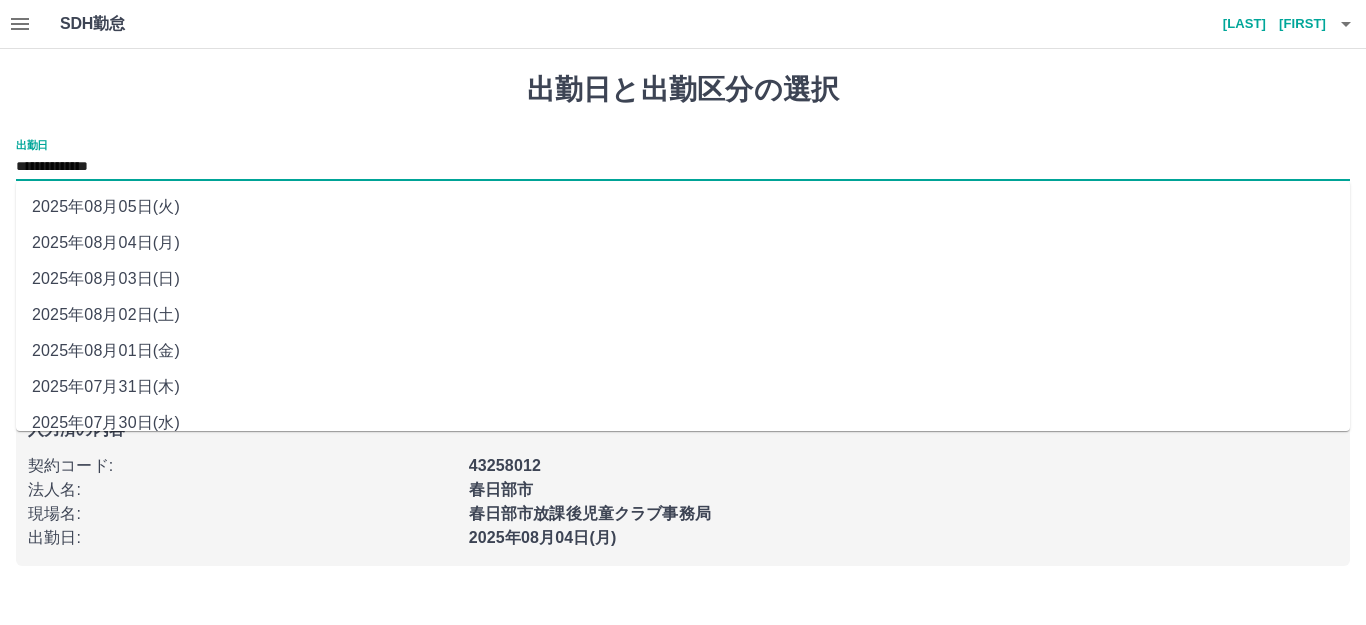 click on "2025年08月01日(金)" at bounding box center [683, 351] 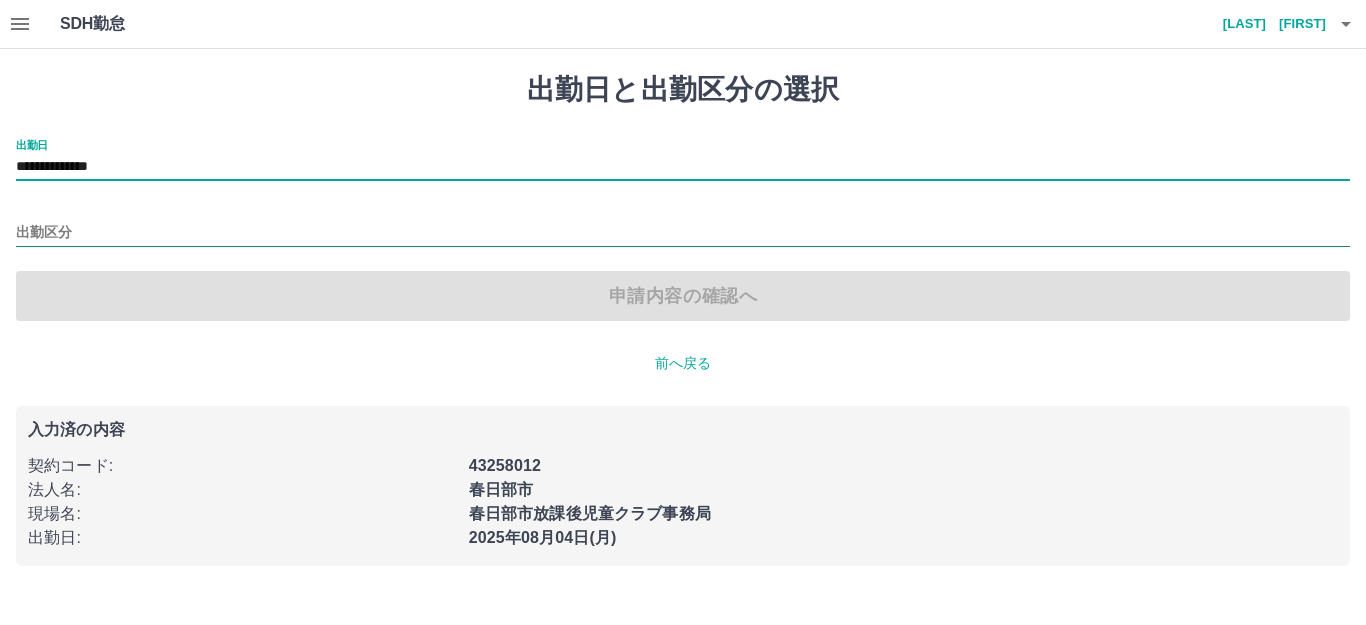 click on "出勤区分" at bounding box center (683, 233) 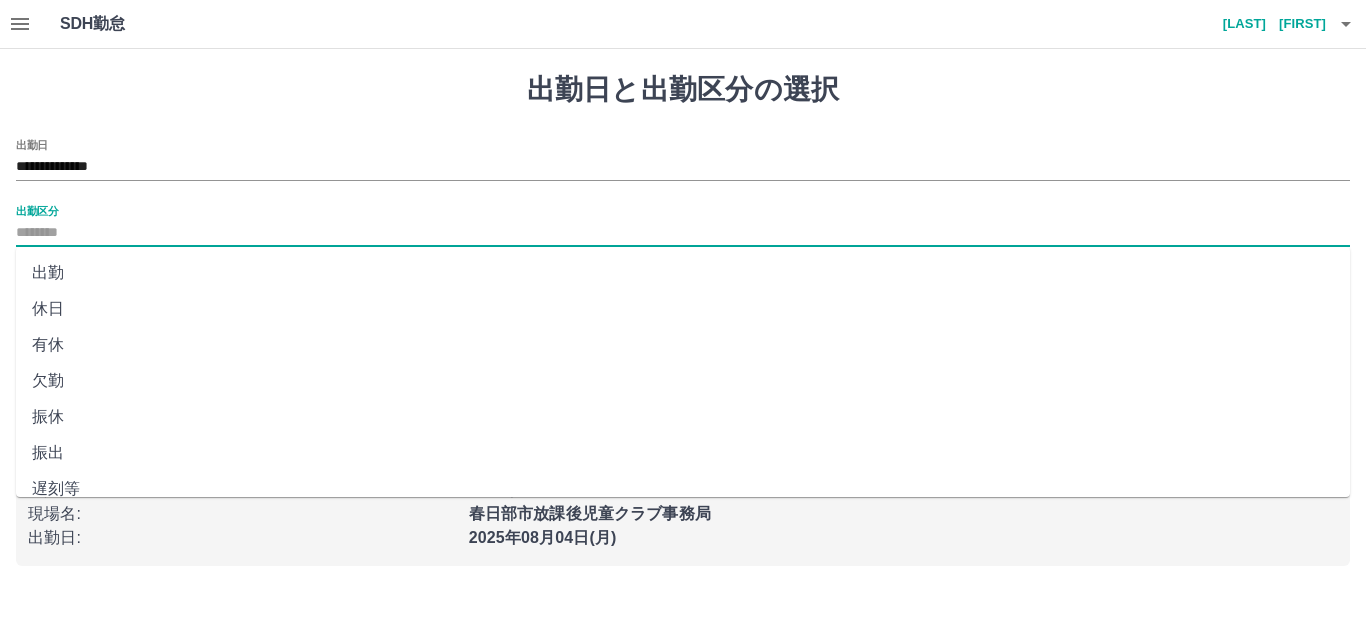 click on "出勤" at bounding box center (683, 273) 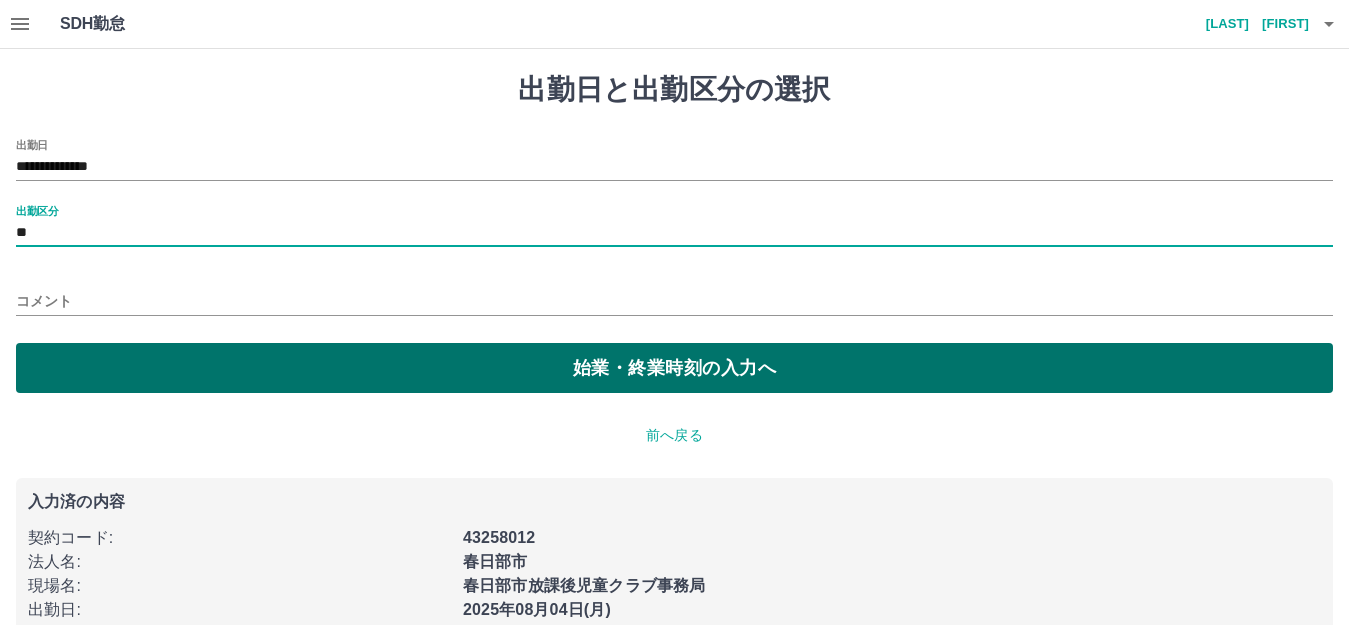 click on "始業・終業時刻の入力へ" at bounding box center [674, 368] 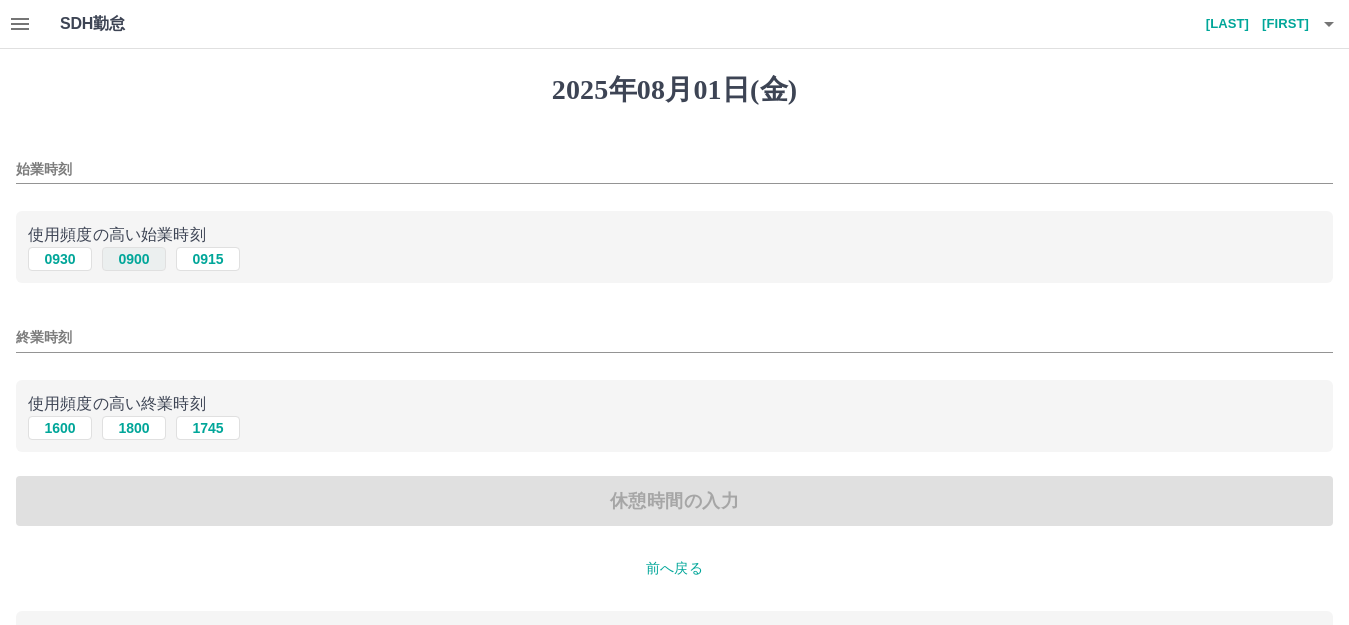 click on "0900" at bounding box center (134, 259) 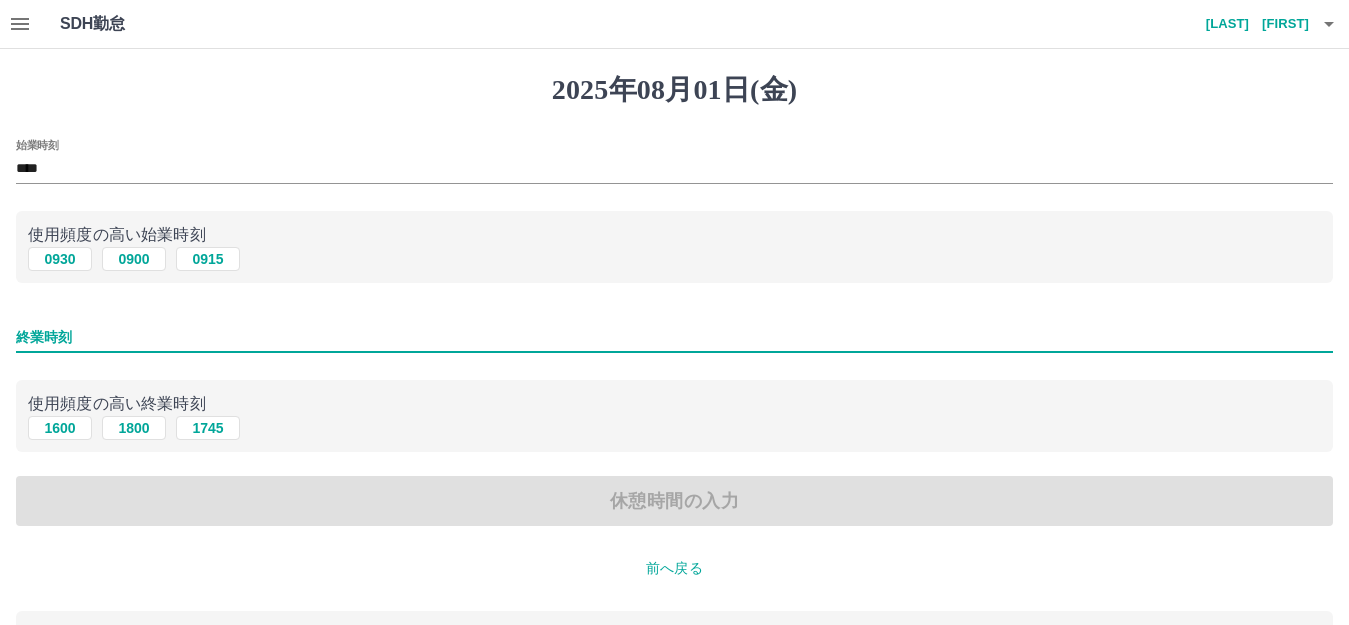 click on "終業時刻" at bounding box center [674, 337] 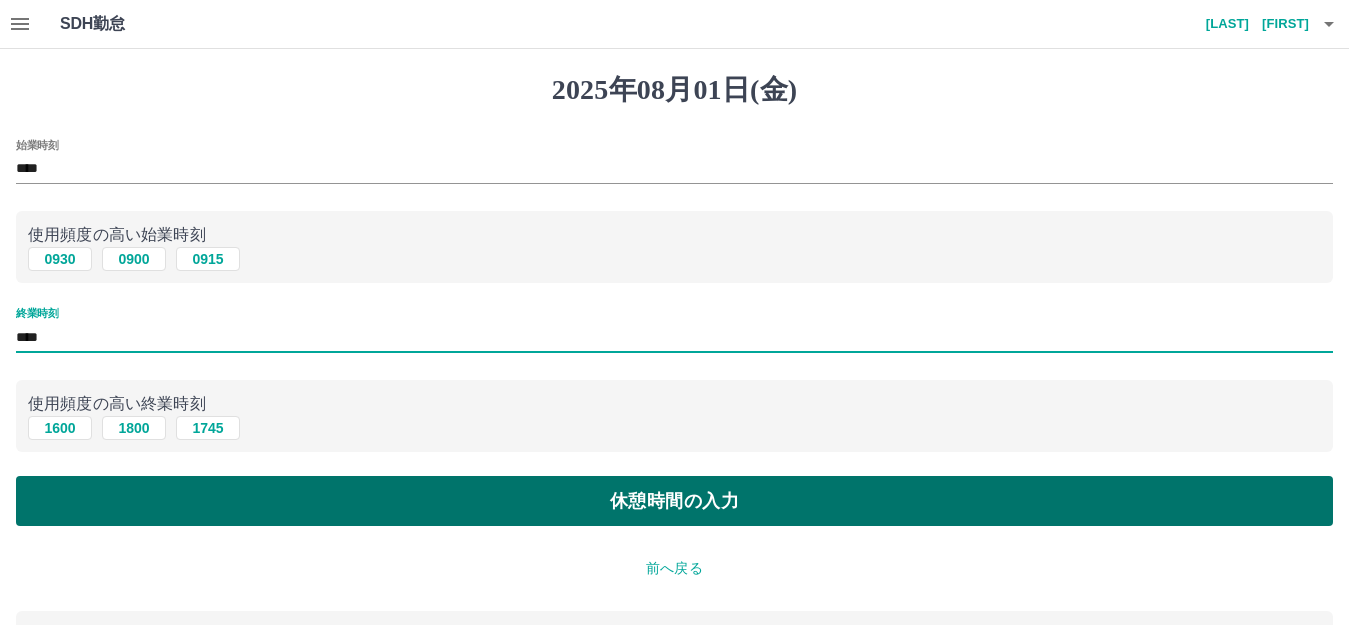 type on "****" 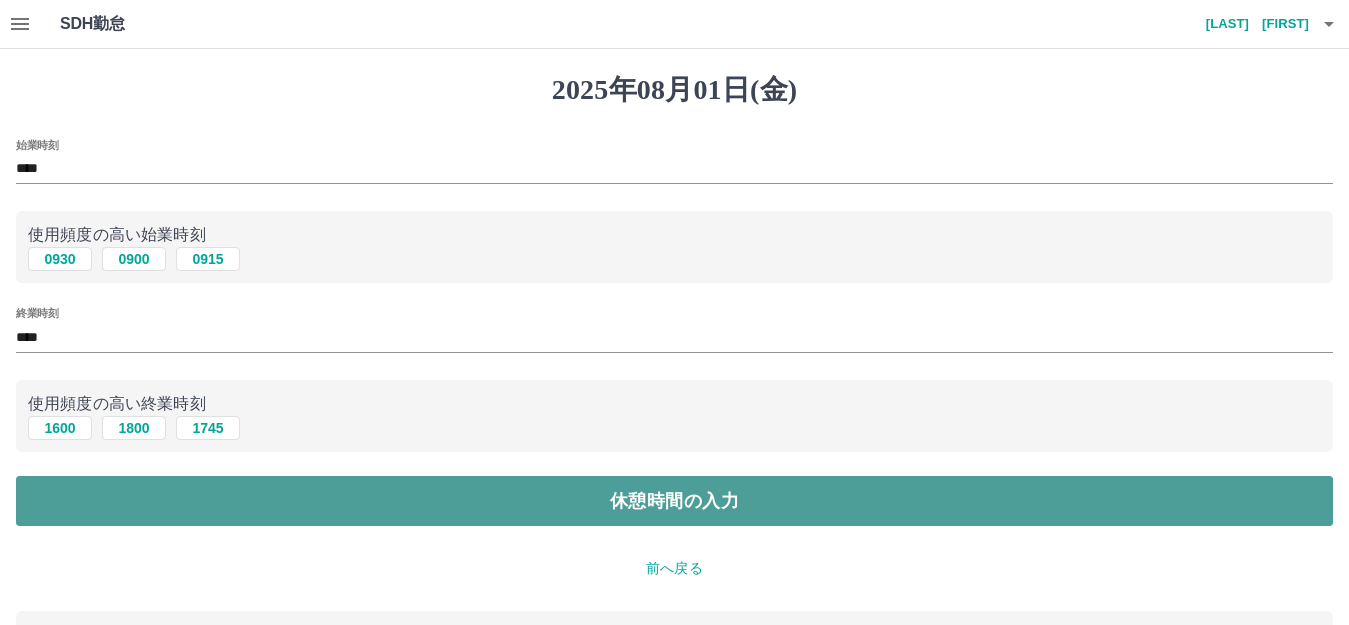 click on "休憩時間の入力" at bounding box center (674, 501) 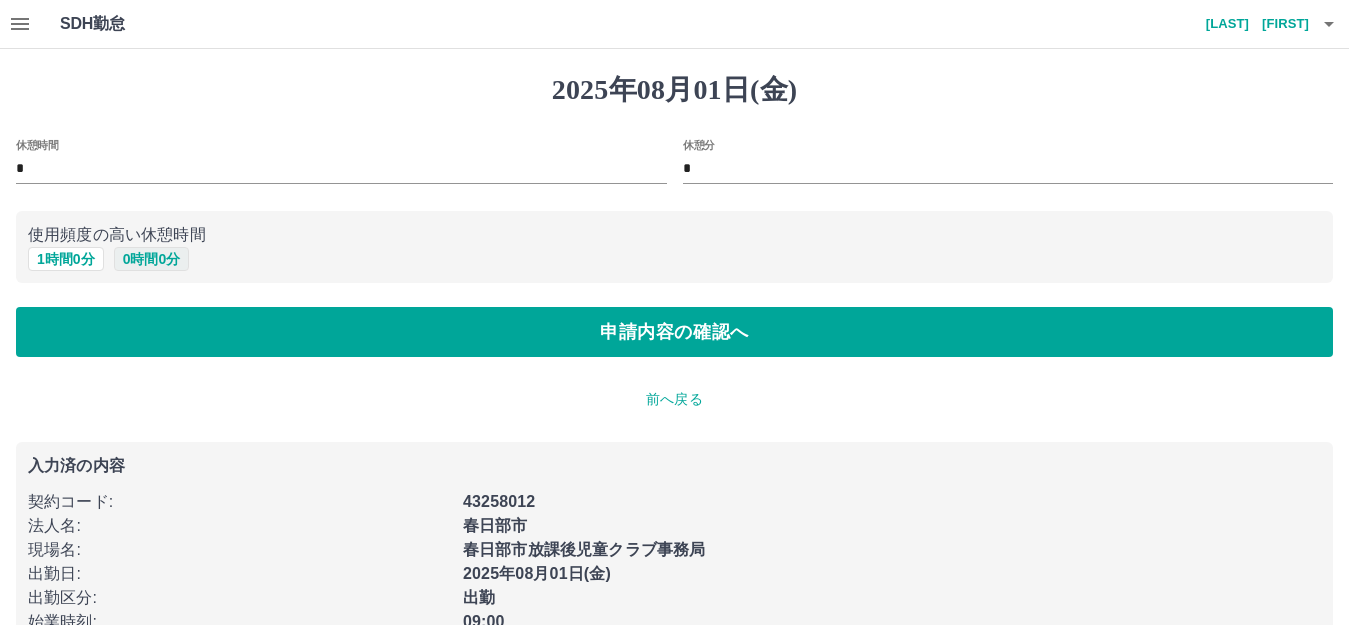 click on "0 時間 0 分" at bounding box center (152, 259) 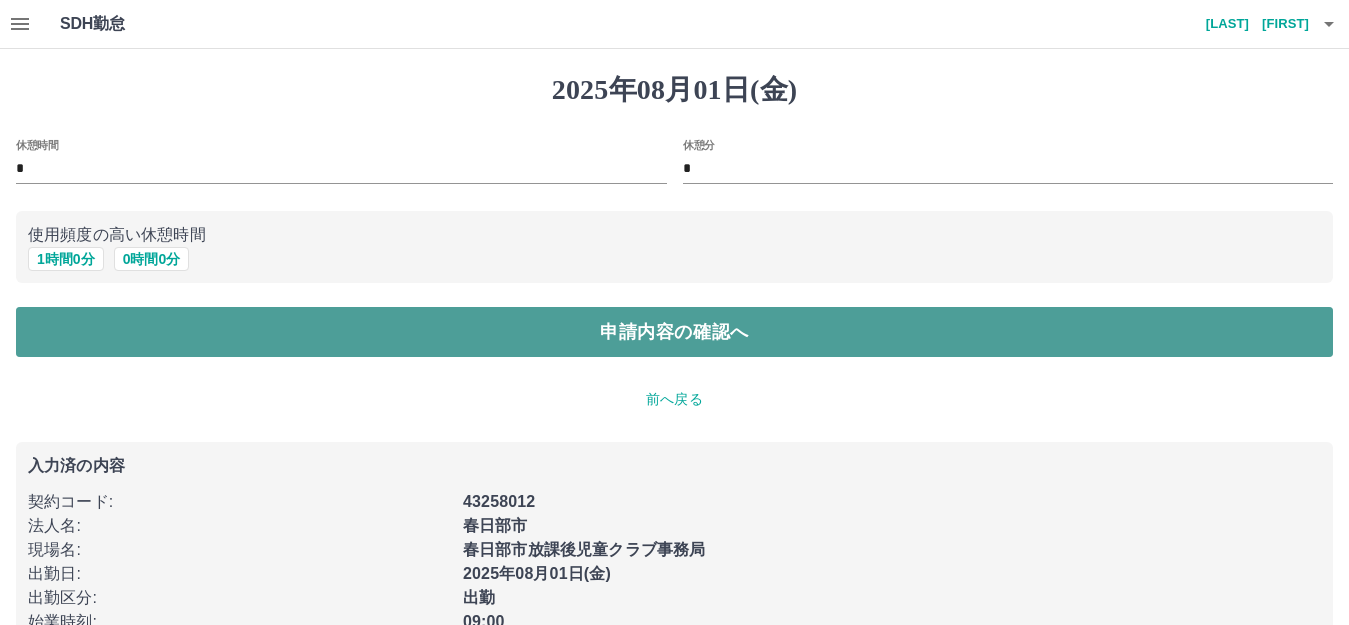 click on "申請内容の確認へ" at bounding box center [674, 332] 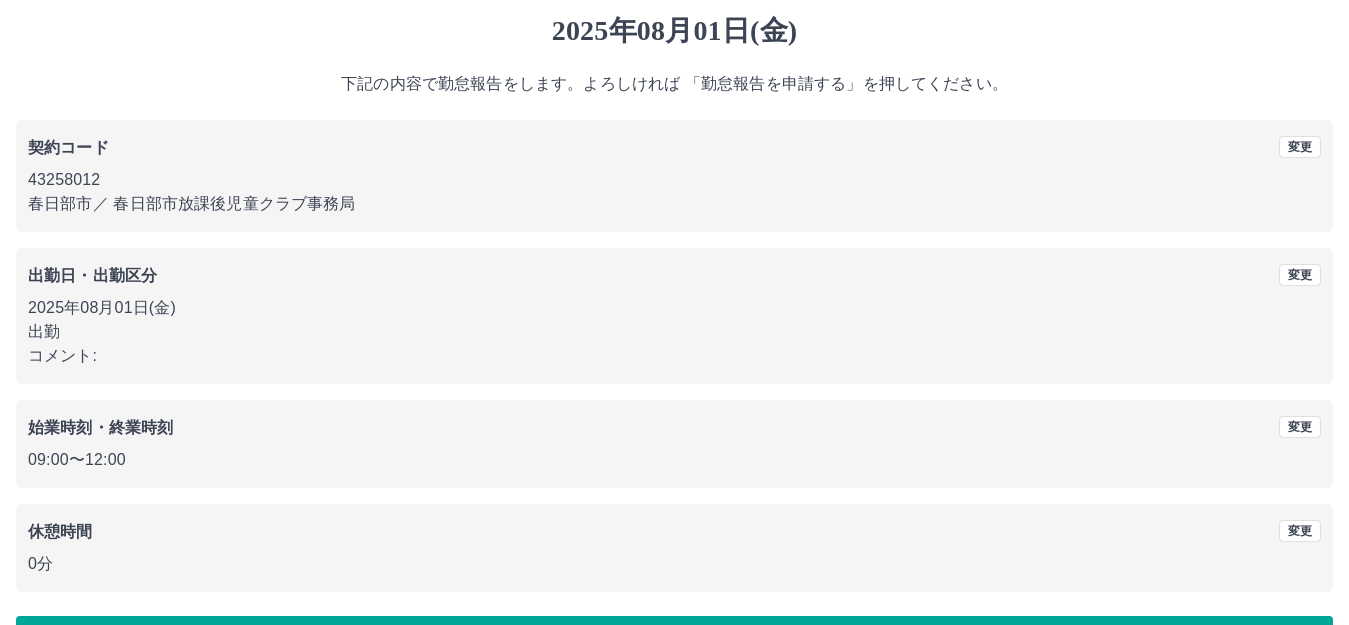 scroll, scrollTop: 124, scrollLeft: 0, axis: vertical 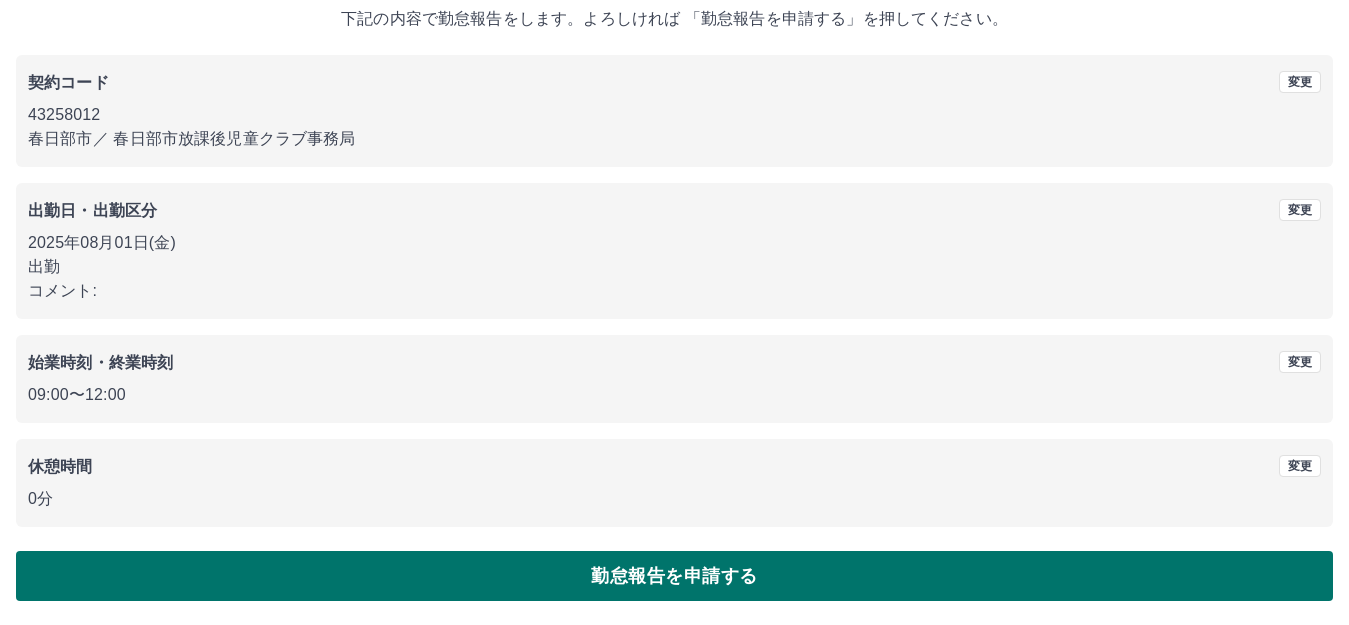 click on "勤怠報告を申請する" at bounding box center [674, 576] 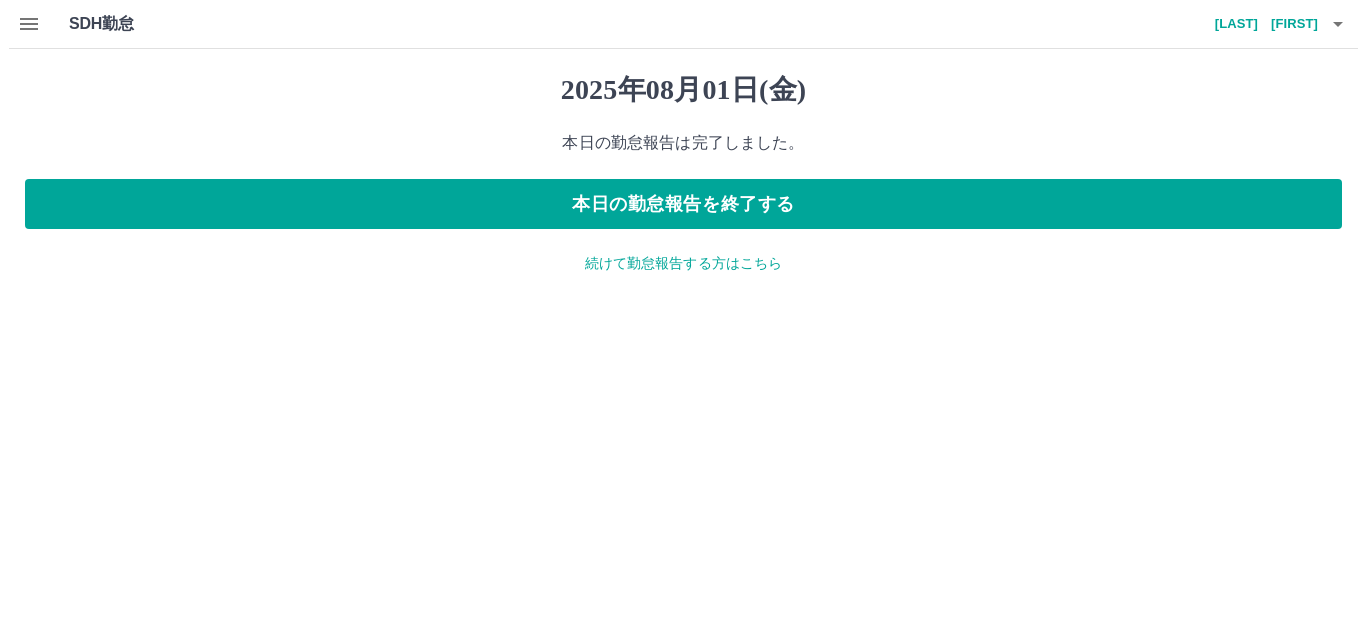 scroll, scrollTop: 0, scrollLeft: 0, axis: both 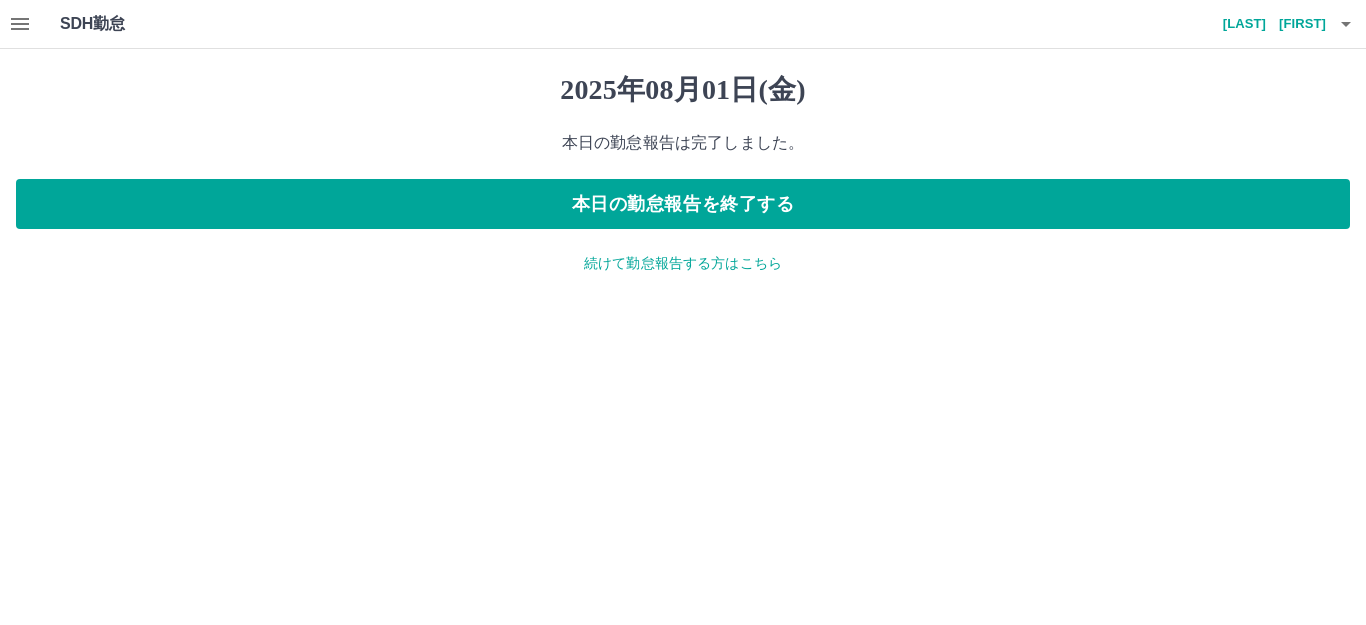 click on "続けて勤怠報告する方はこちら" at bounding box center [683, 263] 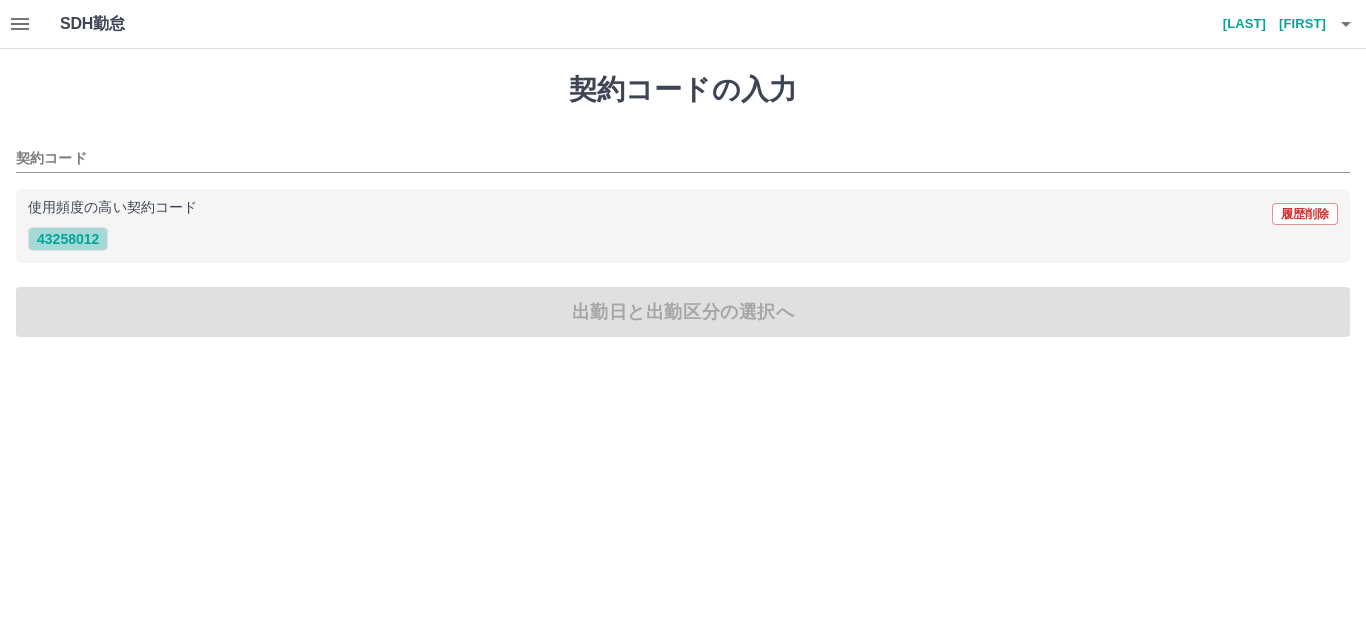 click on "43258012" at bounding box center (68, 239) 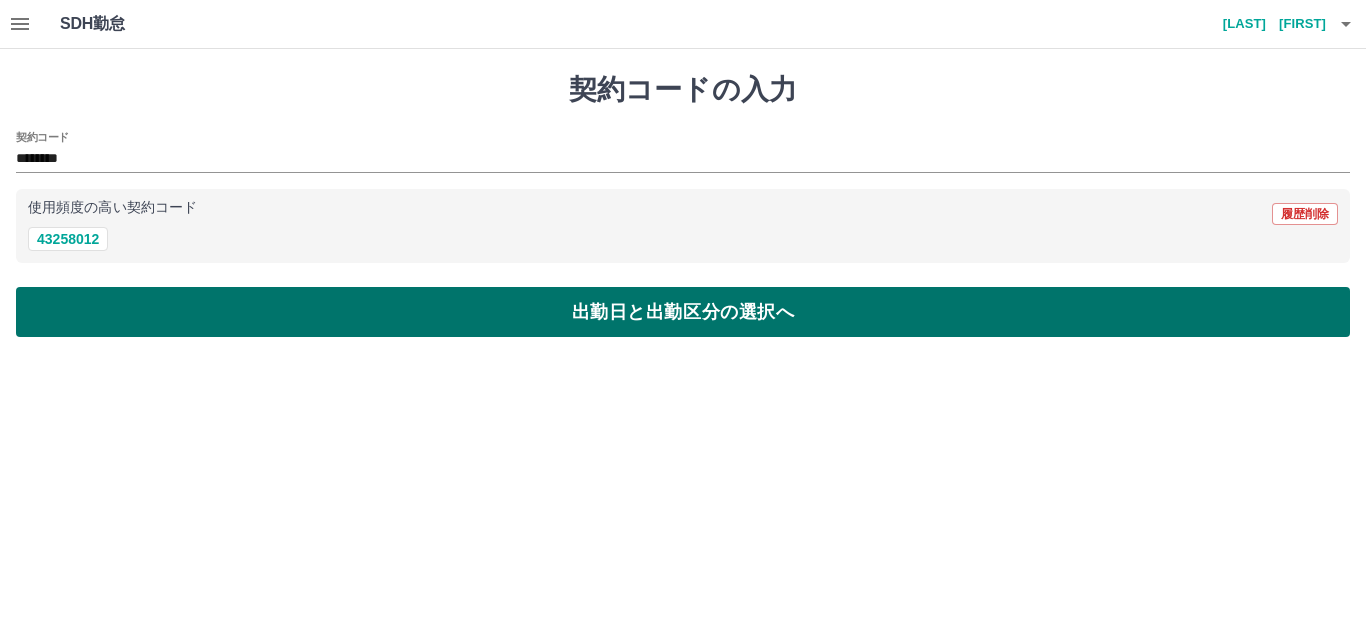 click on "出勤日と出勤区分の選択へ" at bounding box center [683, 312] 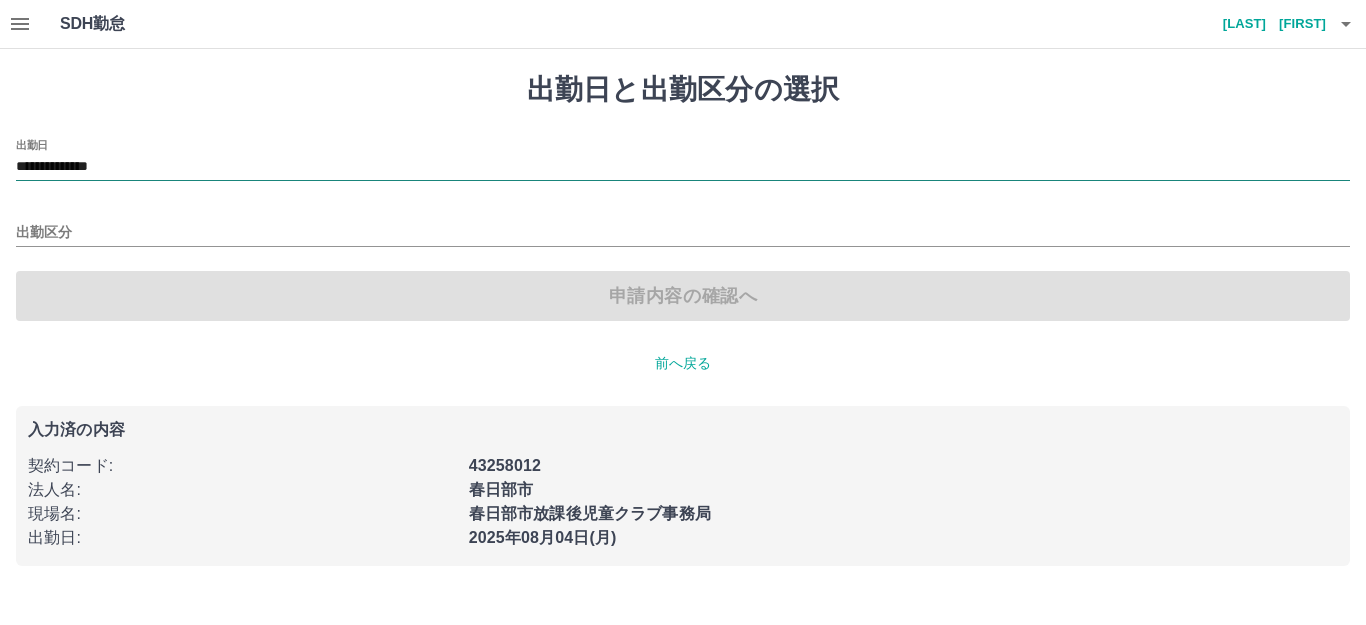 click on "**********" at bounding box center [683, 167] 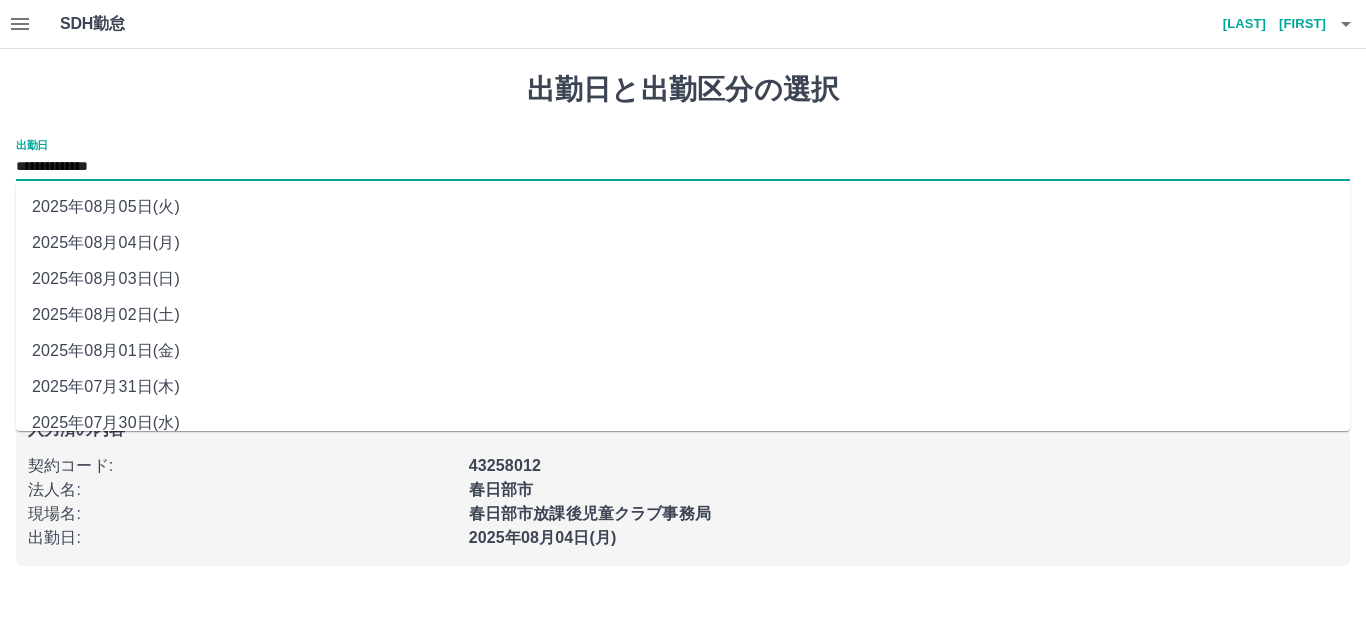 click on "2025年08月02日(土)" at bounding box center [683, 315] 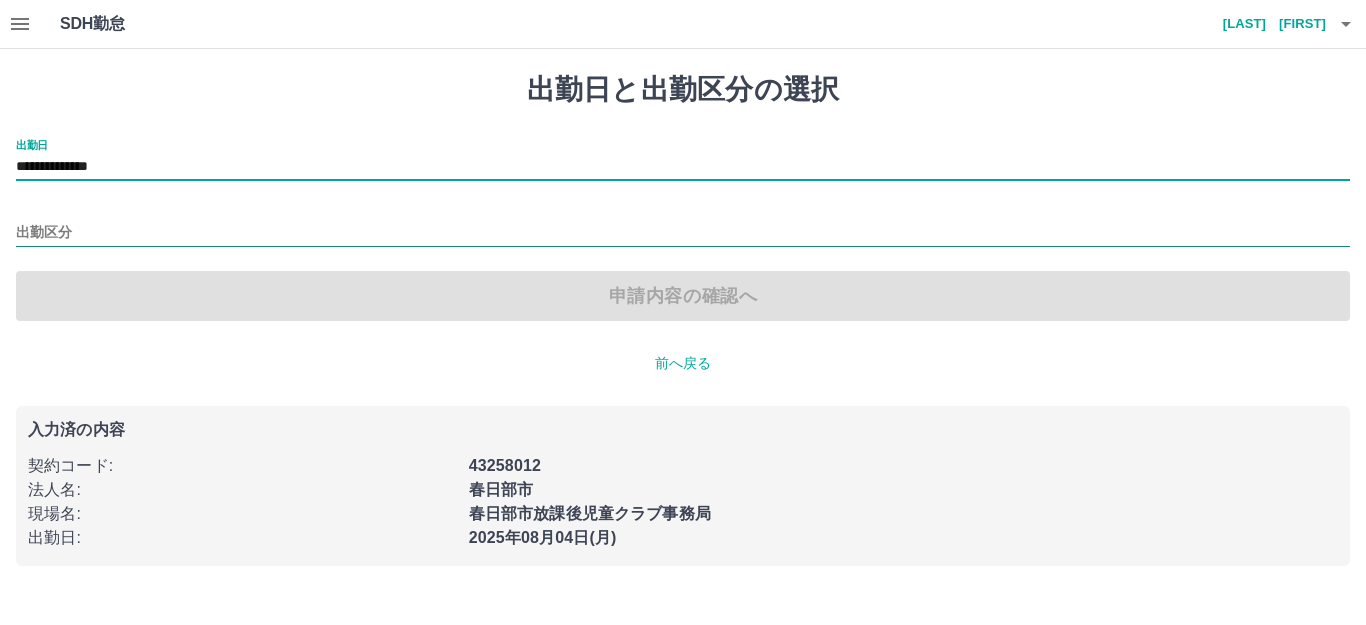 click on "出勤区分" at bounding box center [683, 233] 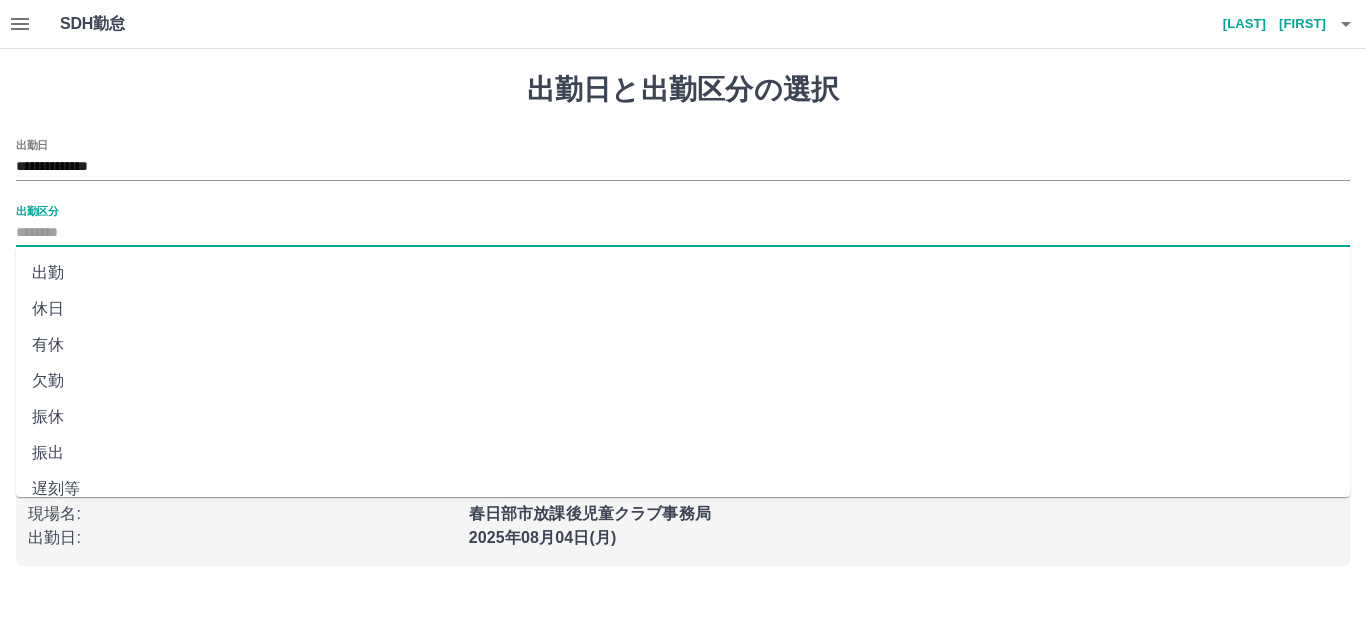 click on "休日" at bounding box center (683, 309) 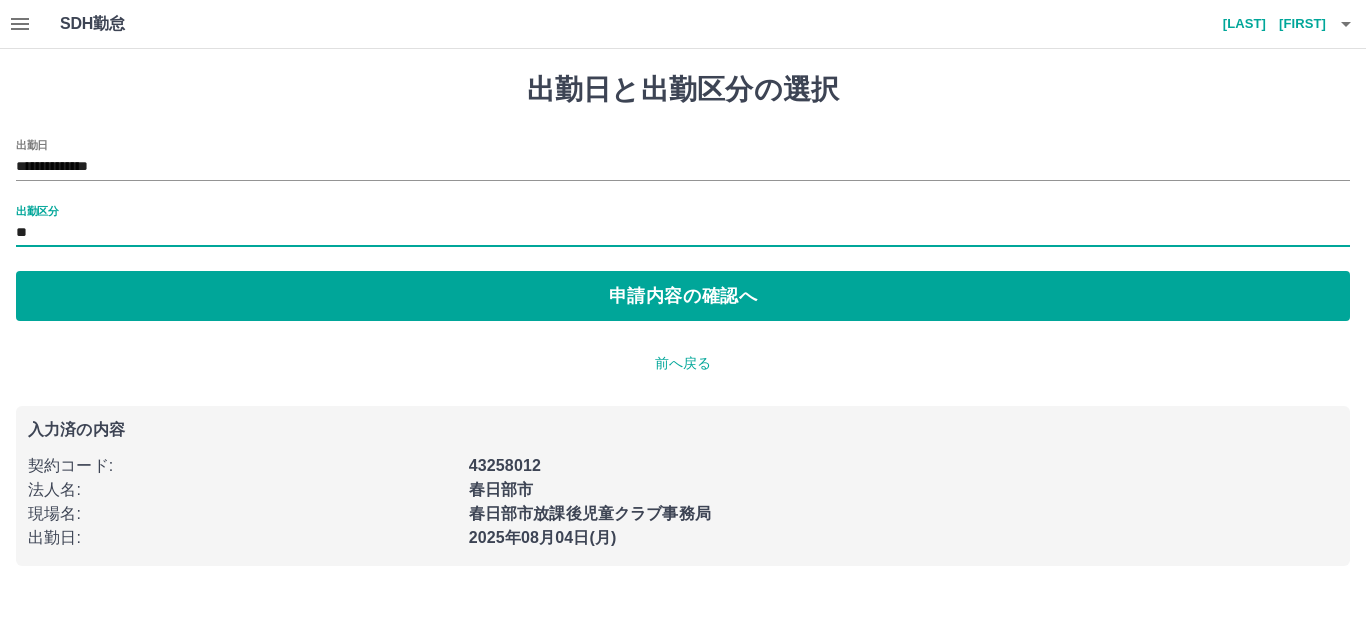 type on "**" 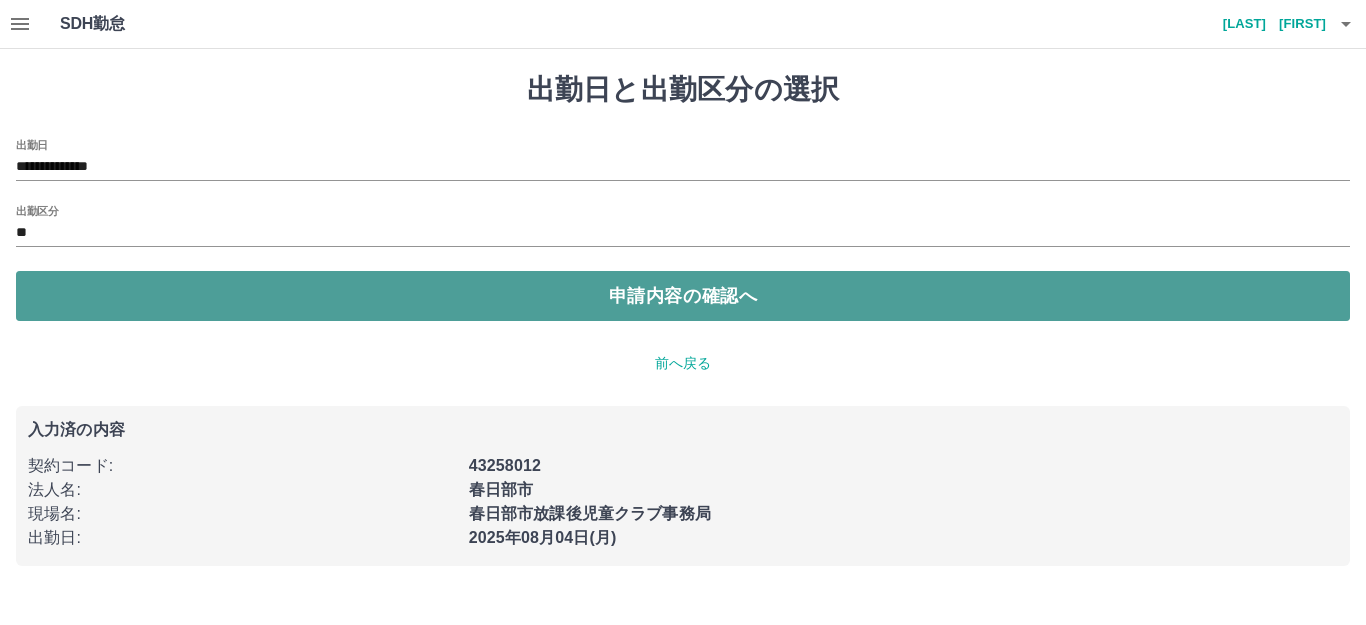 click on "申請内容の確認へ" at bounding box center (683, 296) 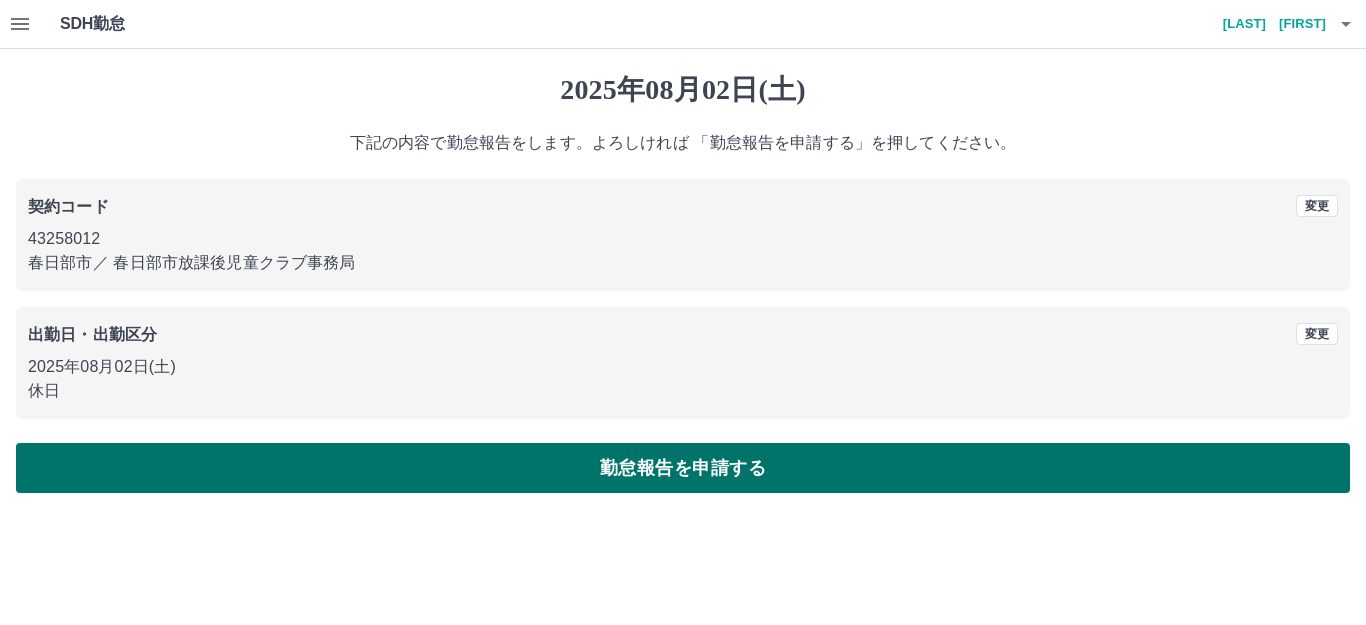 click on "勤怠報告を申請する" at bounding box center (683, 468) 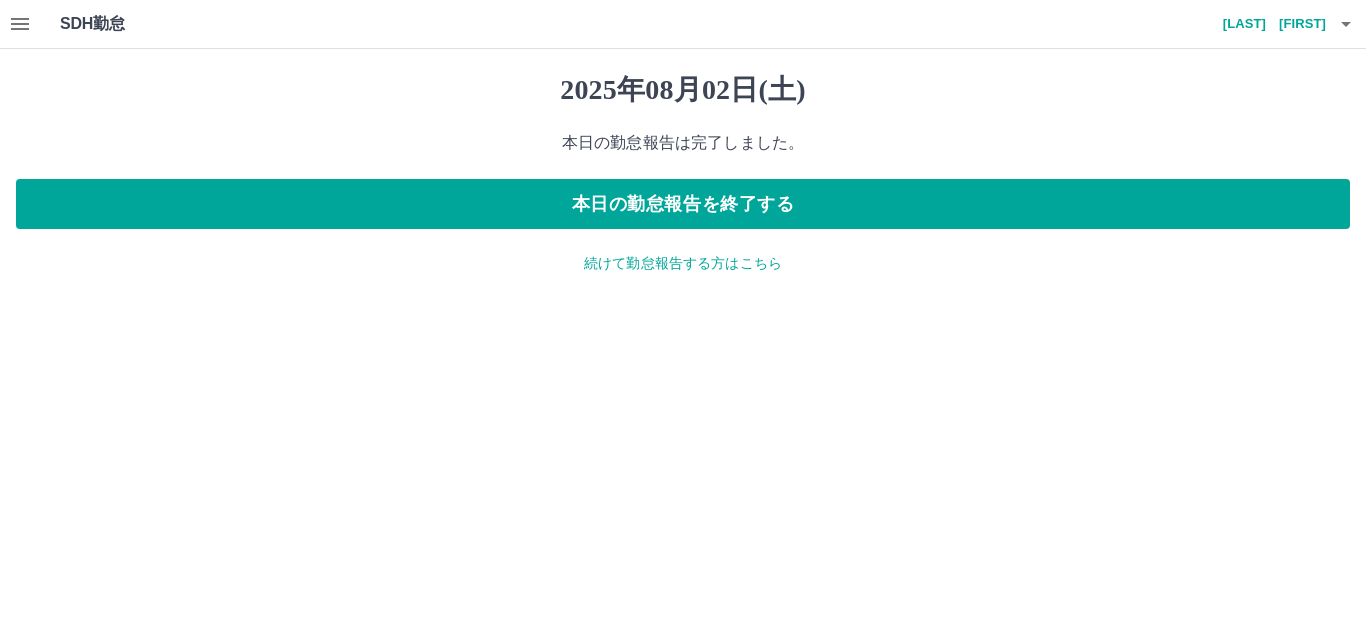 click on "続けて勤怠報告する方はこちら" at bounding box center (683, 263) 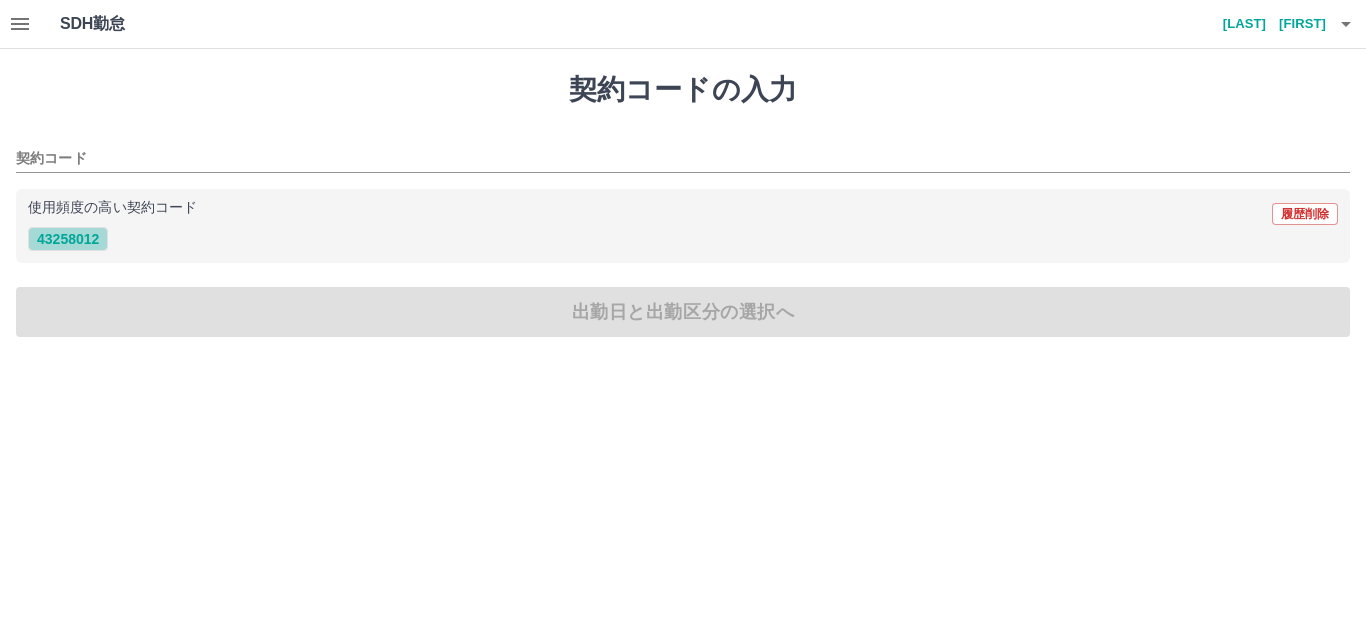 click on "43258012" at bounding box center [68, 239] 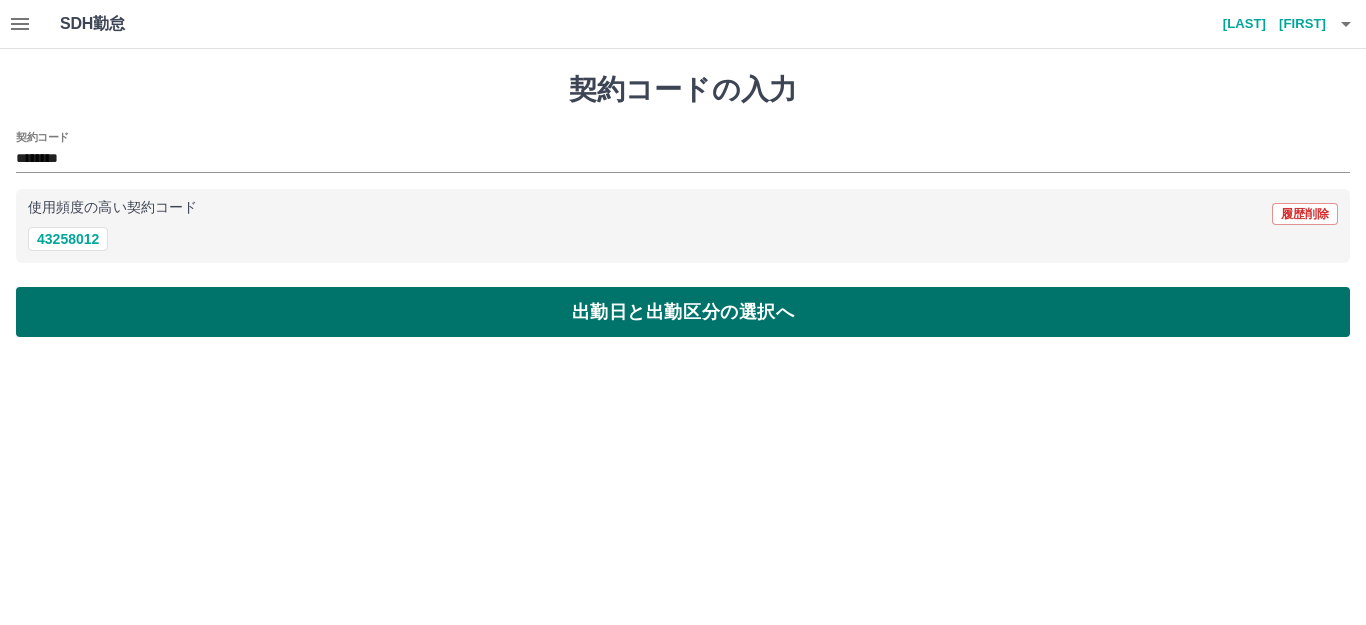 click on "出勤日と出勤区分の選択へ" at bounding box center (683, 312) 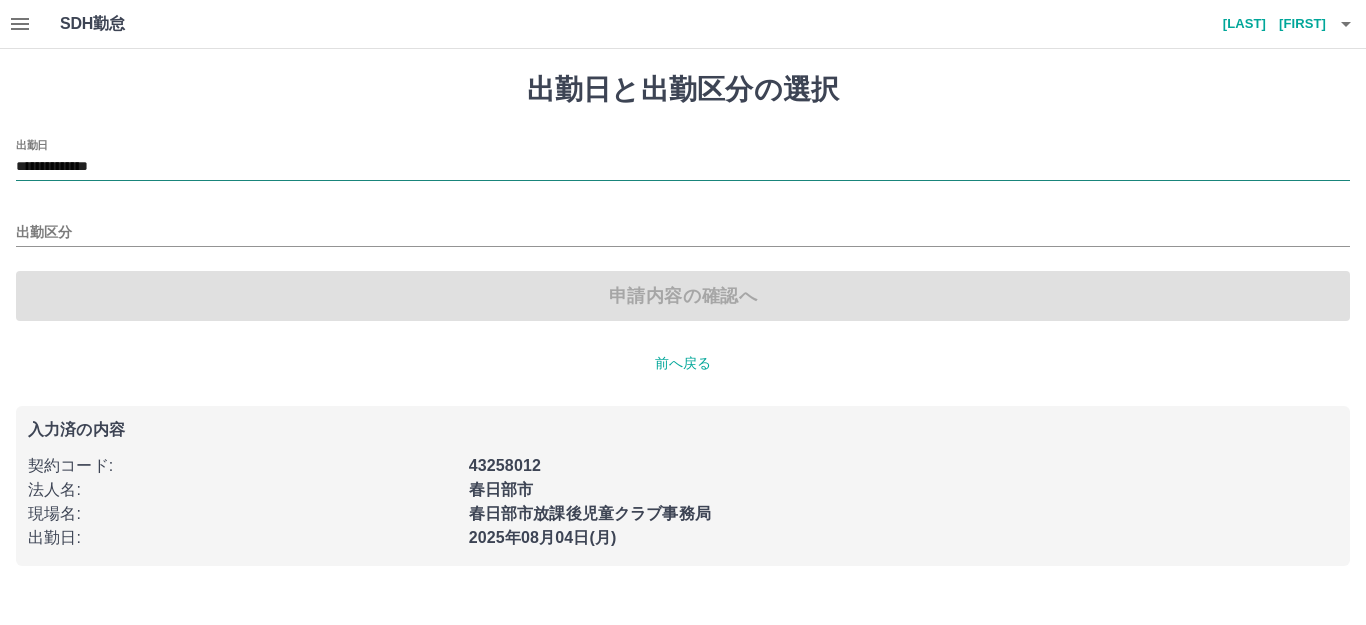 click on "**********" at bounding box center (683, 167) 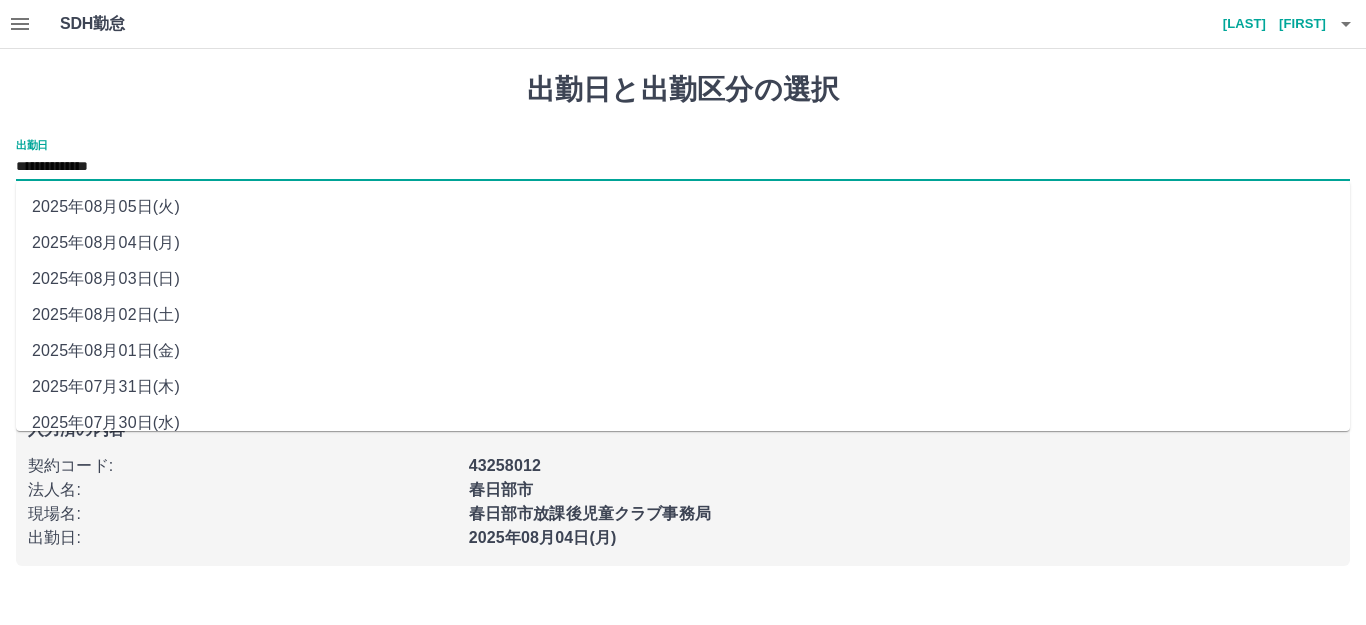 click on "2025年08月03日(日)" at bounding box center (683, 279) 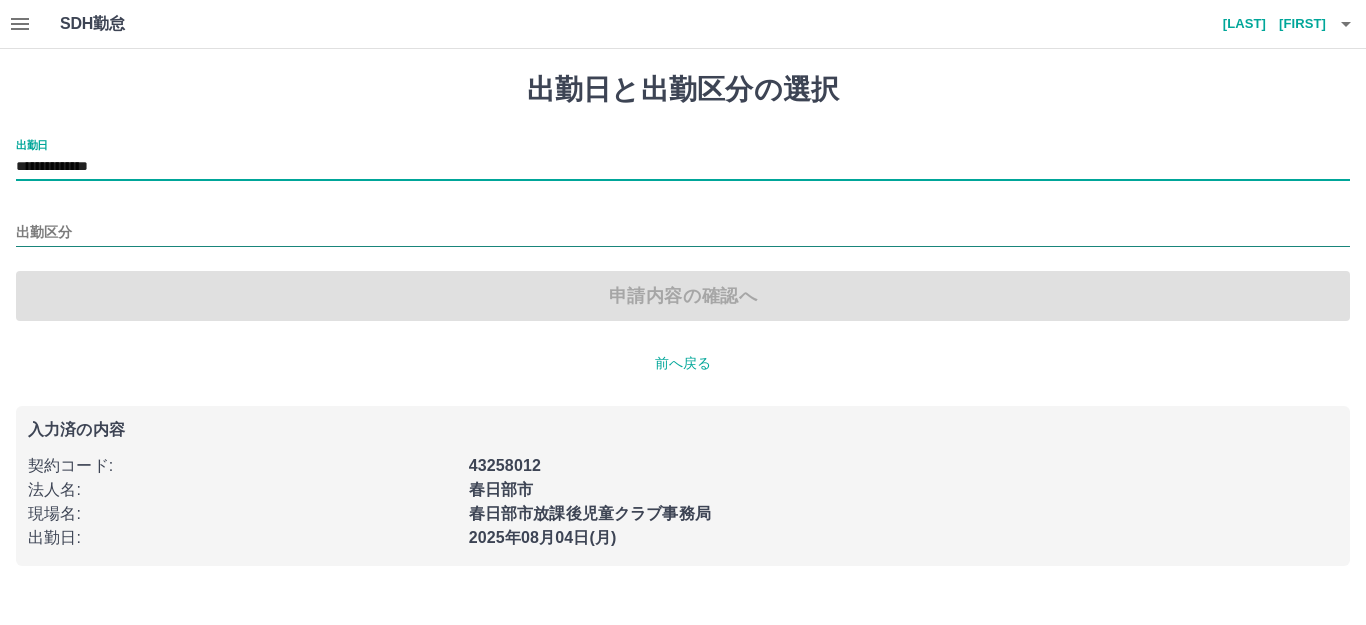 click on "出勤区分" at bounding box center [683, 233] 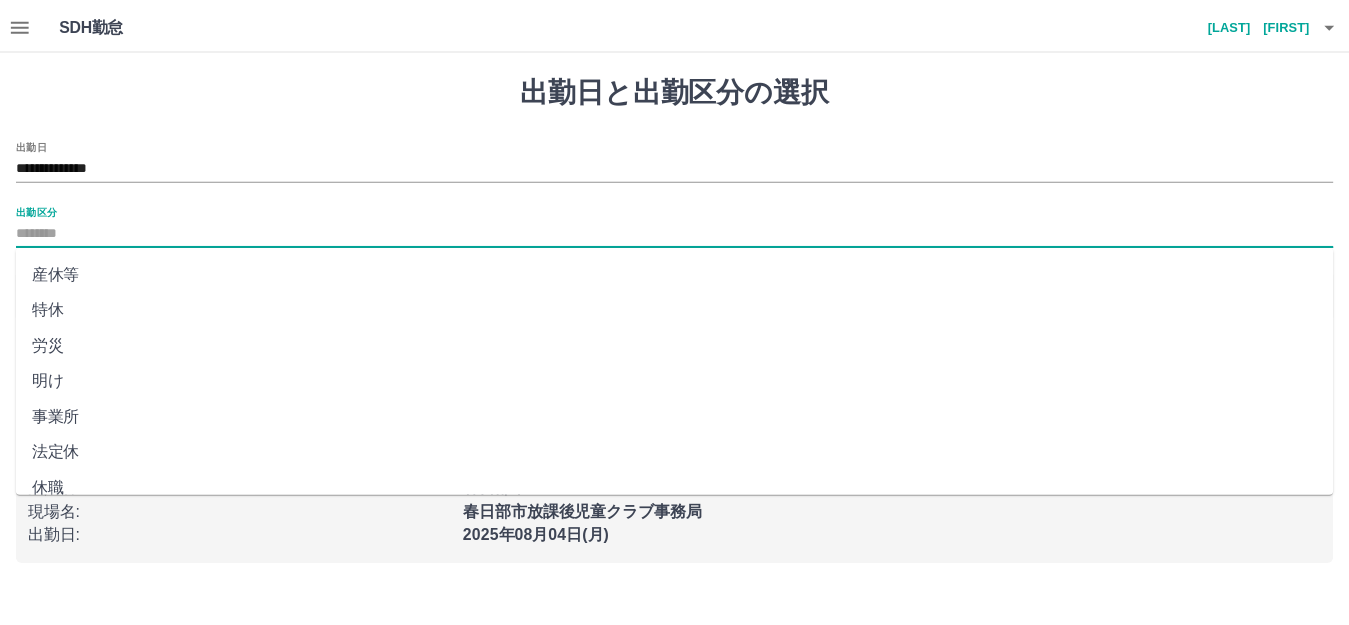 scroll, scrollTop: 400, scrollLeft: 0, axis: vertical 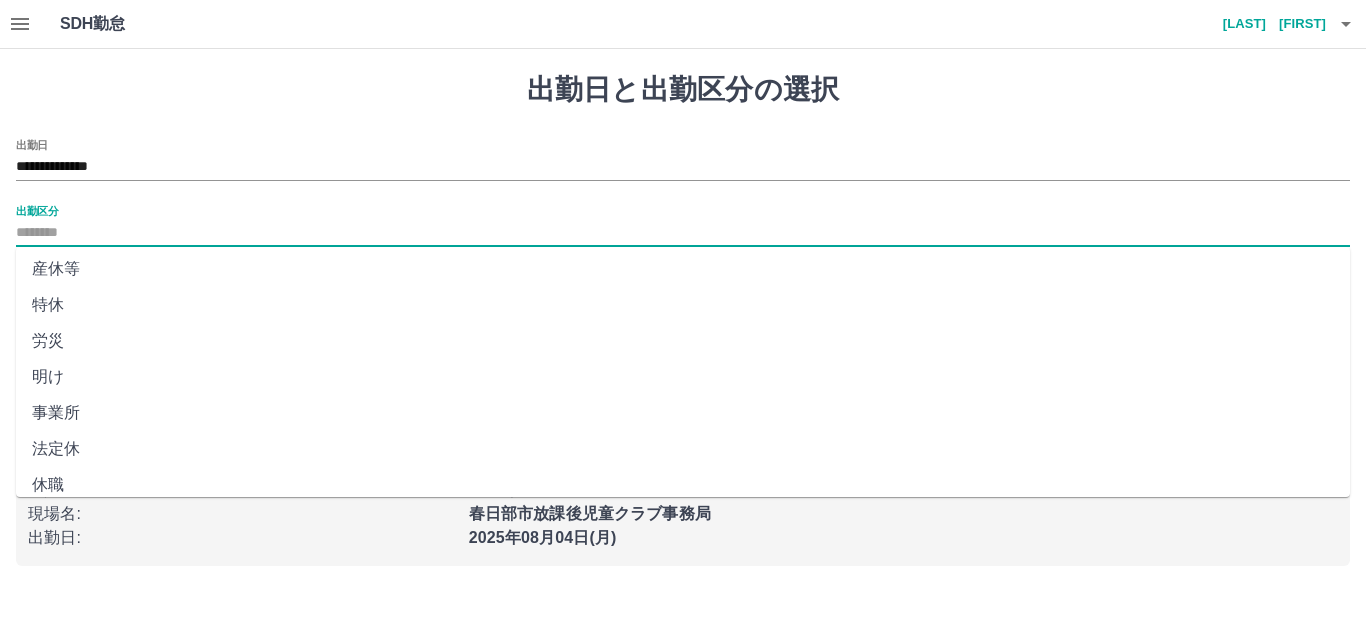 click on "法定休" at bounding box center (683, 449) 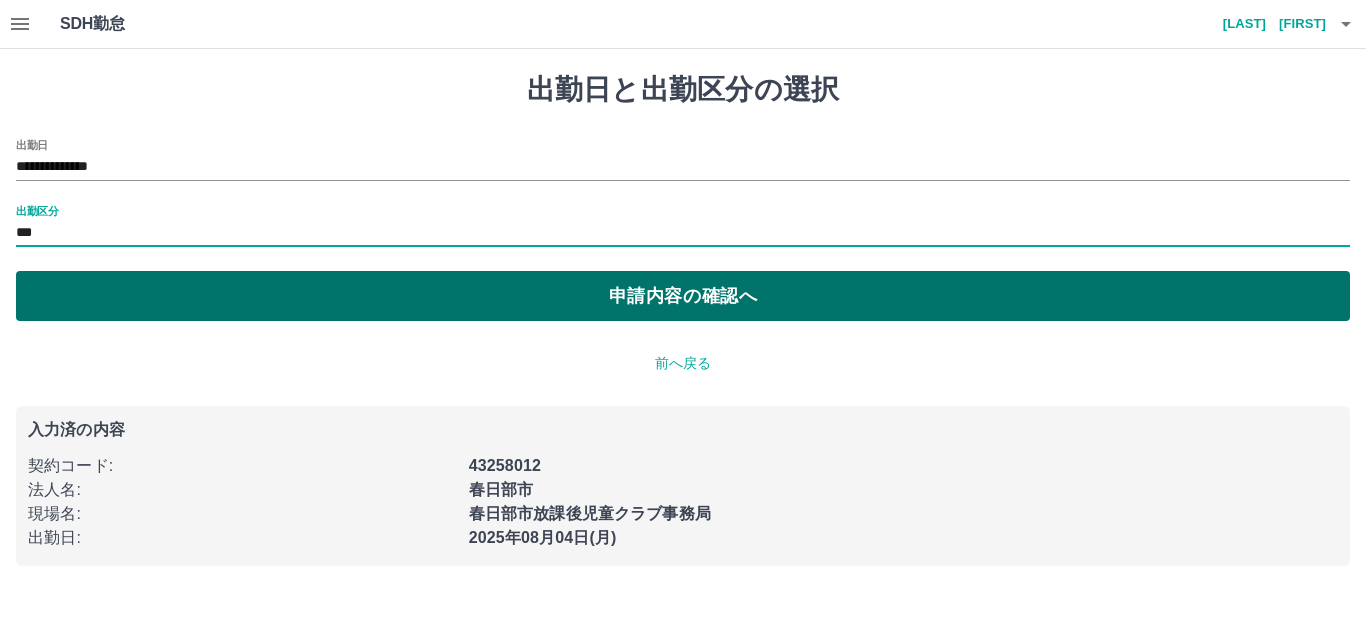 click on "申請内容の確認へ" at bounding box center [683, 296] 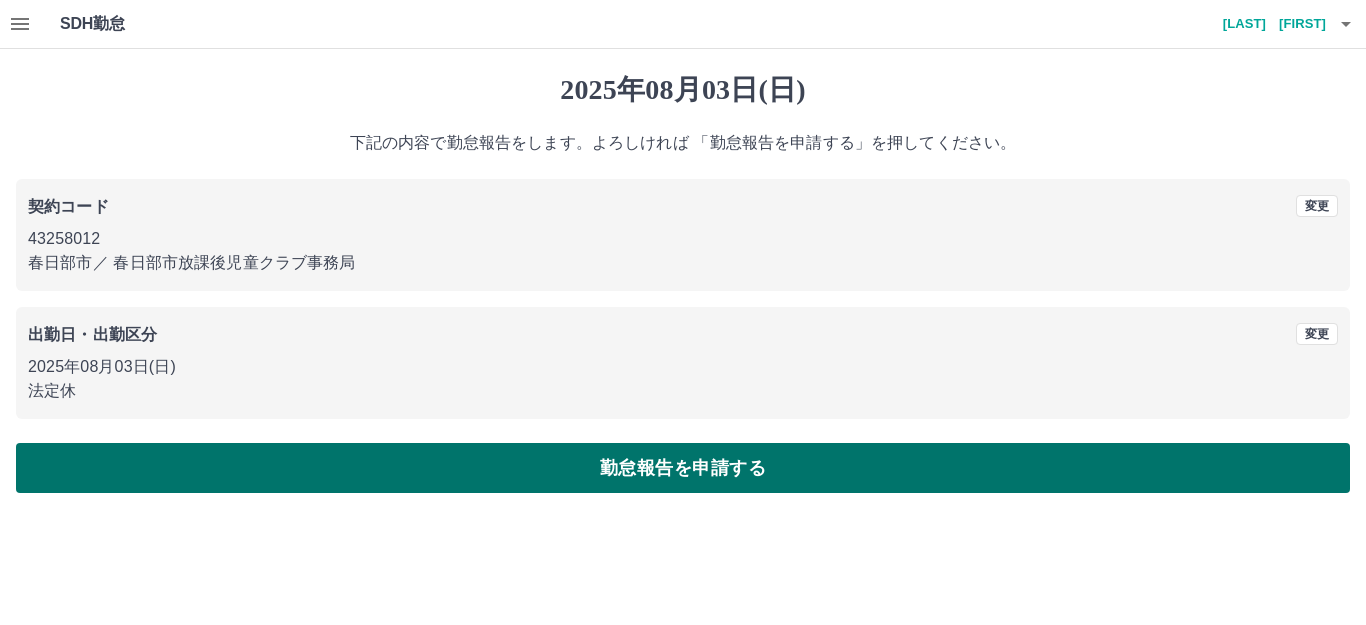 click on "勤怠報告を申請する" at bounding box center (683, 468) 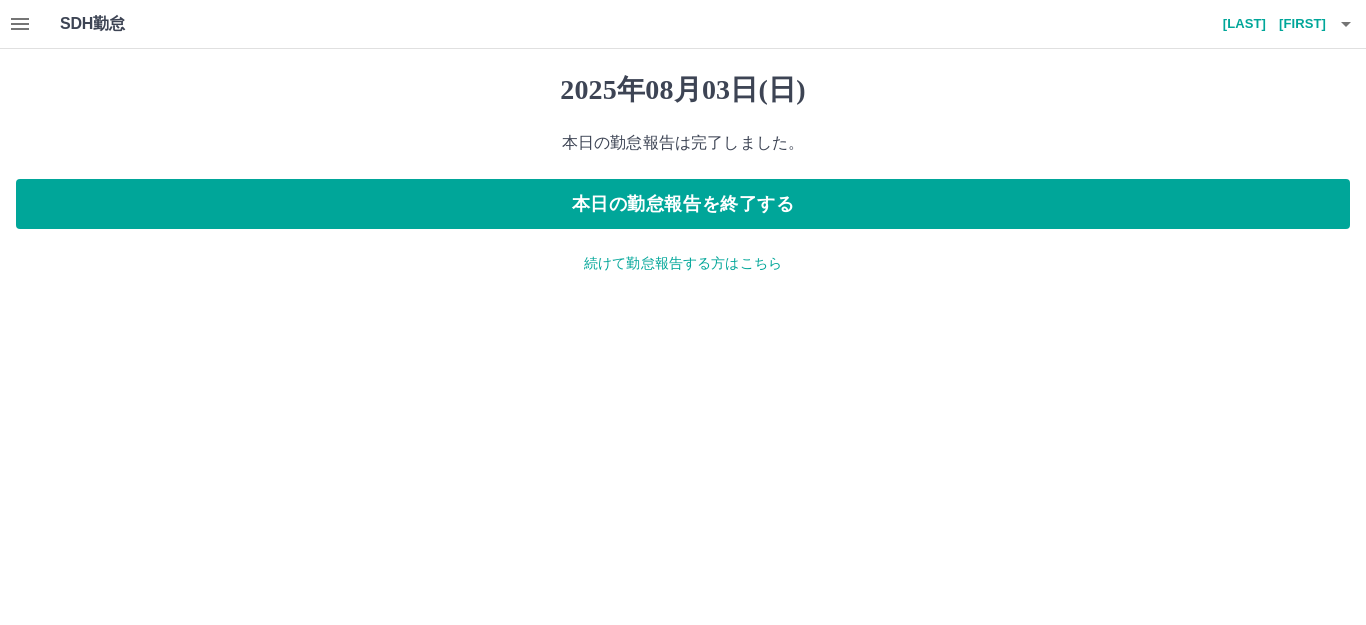 click on "続けて勤怠報告する方はこちら" at bounding box center [683, 263] 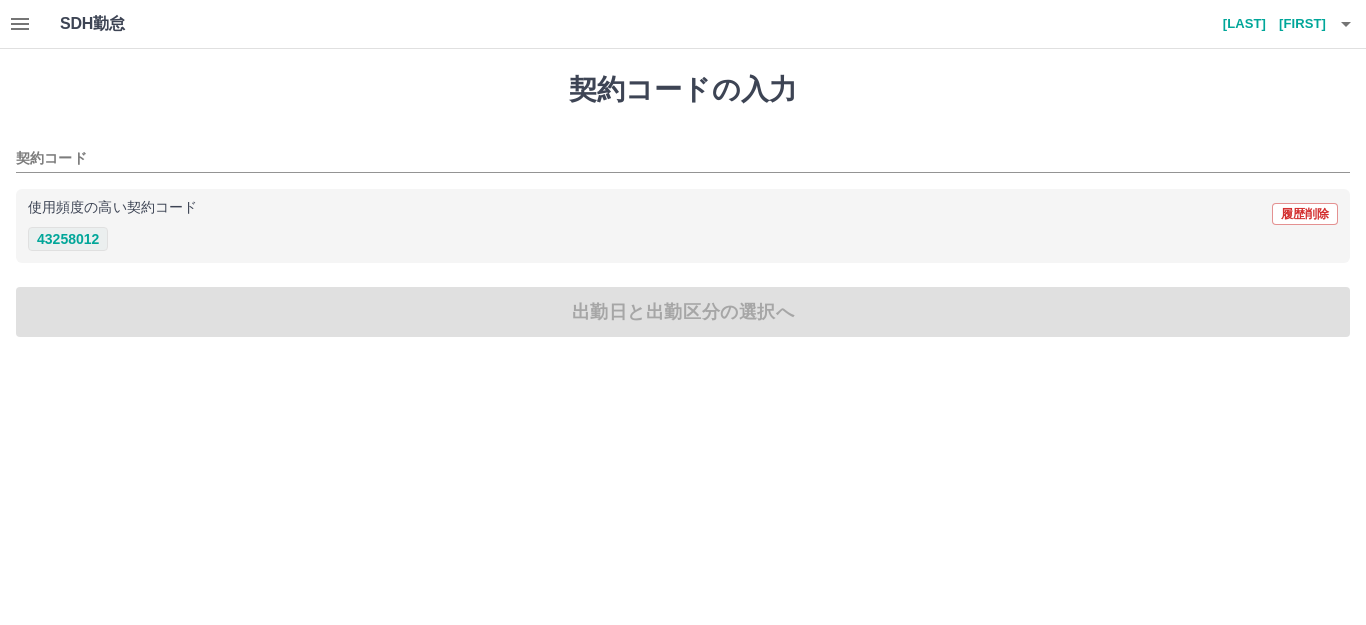 click on "43258012" at bounding box center (68, 239) 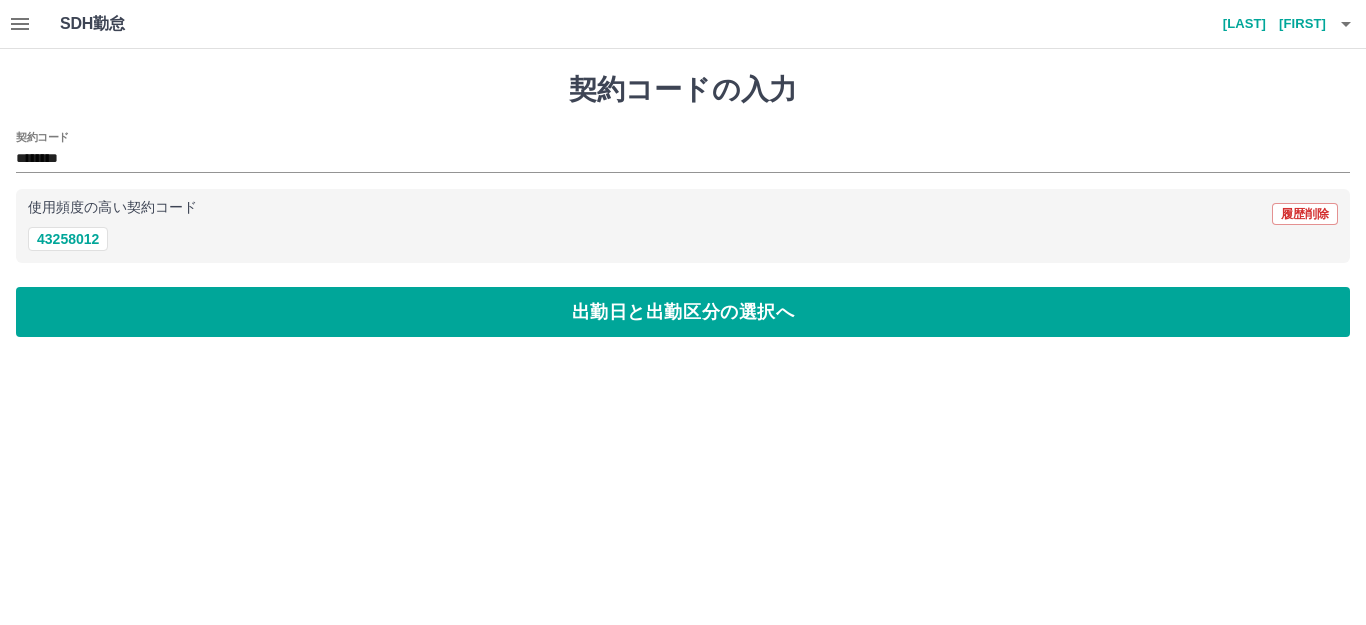click on "SDH勤怠 [LAST]　[FIRST] 契約コードの入力 契約コード ******** 使用頻度の高い契約コード 履歴削除 43258012 出勤日と出勤区分の選択へ SDH勤怠" at bounding box center (683, 180) 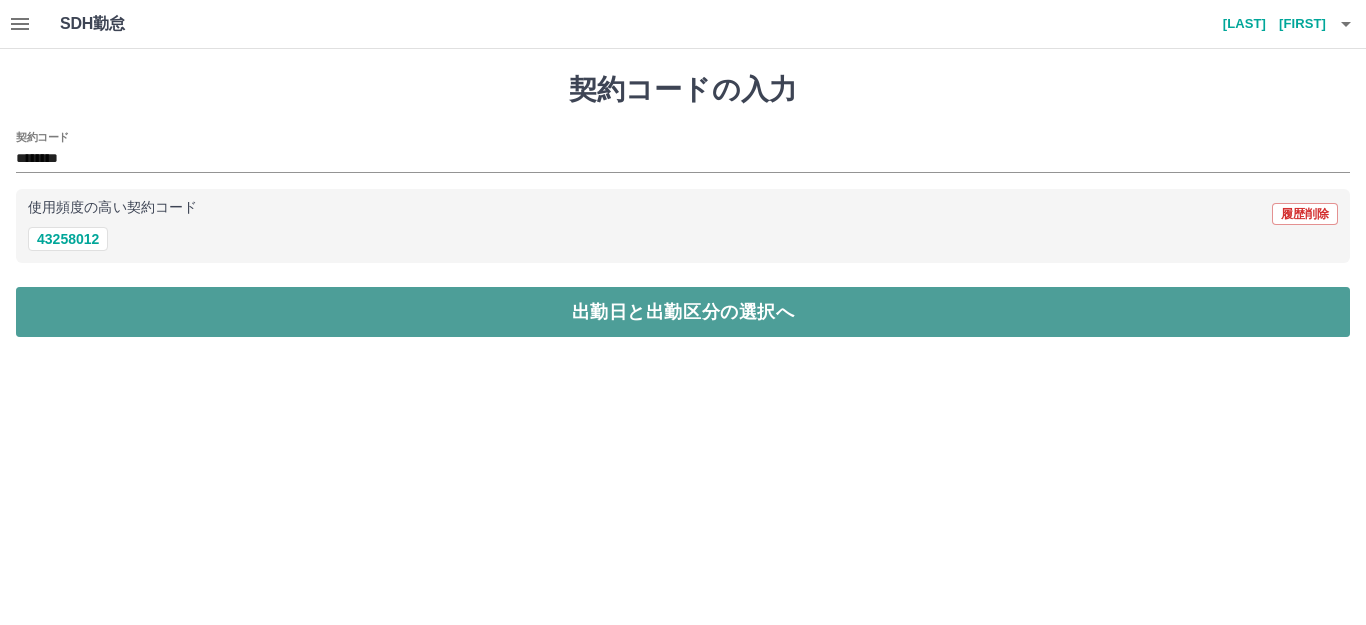 click on "出勤日と出勤区分の選択へ" at bounding box center (683, 312) 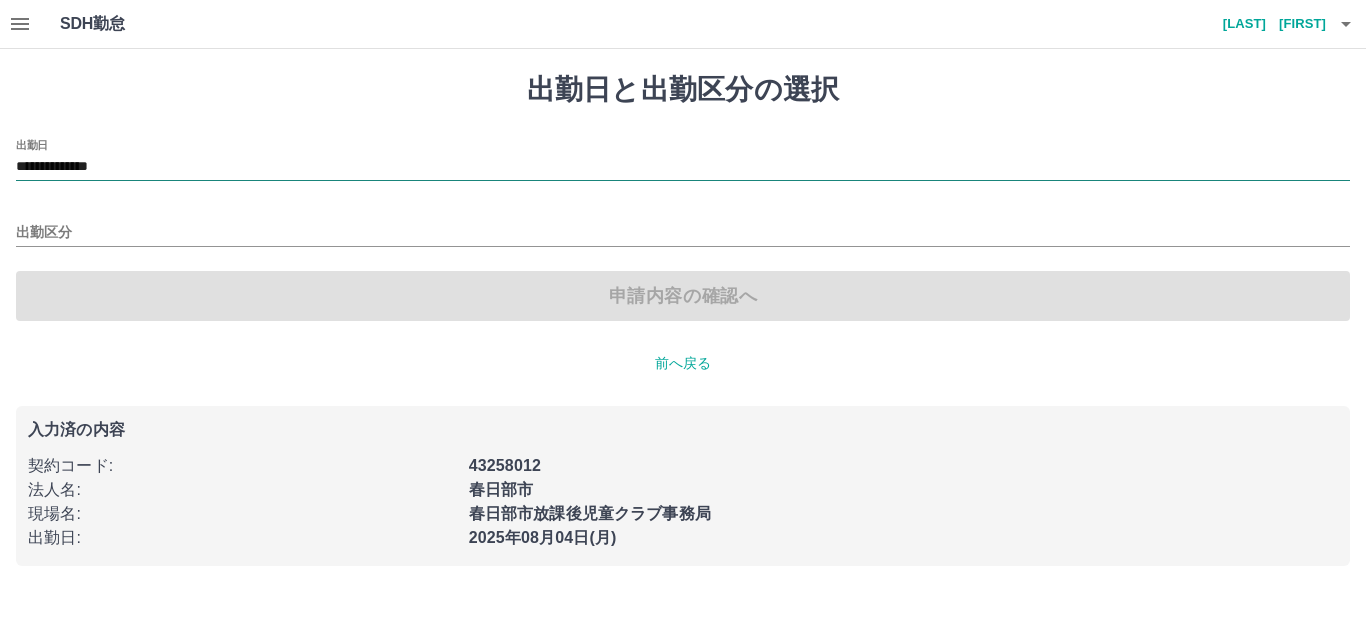 click on "**********" at bounding box center (683, 167) 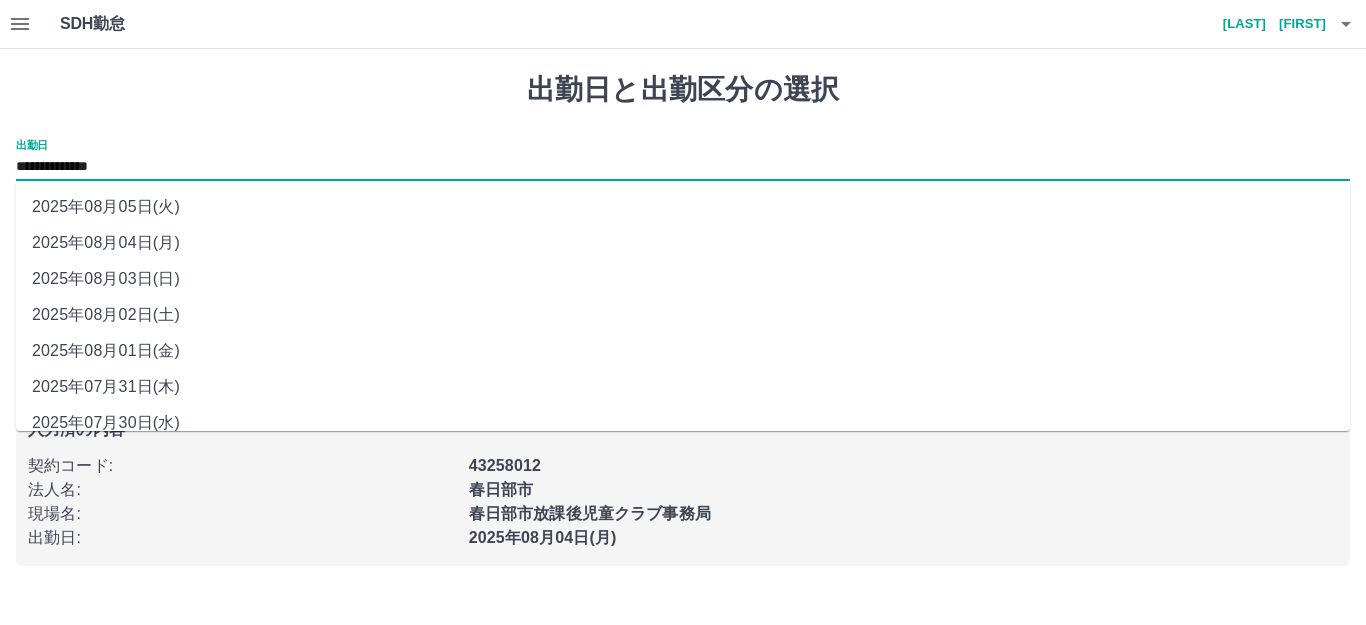 click on "2025年08月04日(月)" at bounding box center (683, 243) 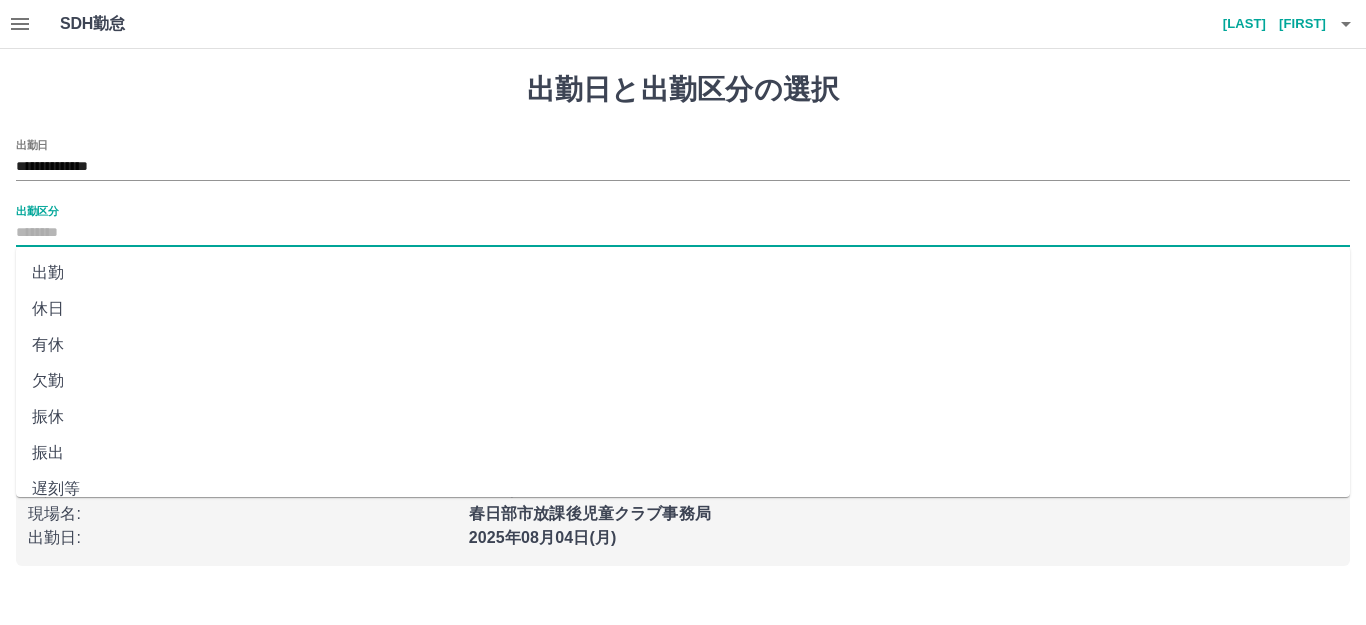 click on "出勤区分" at bounding box center (683, 233) 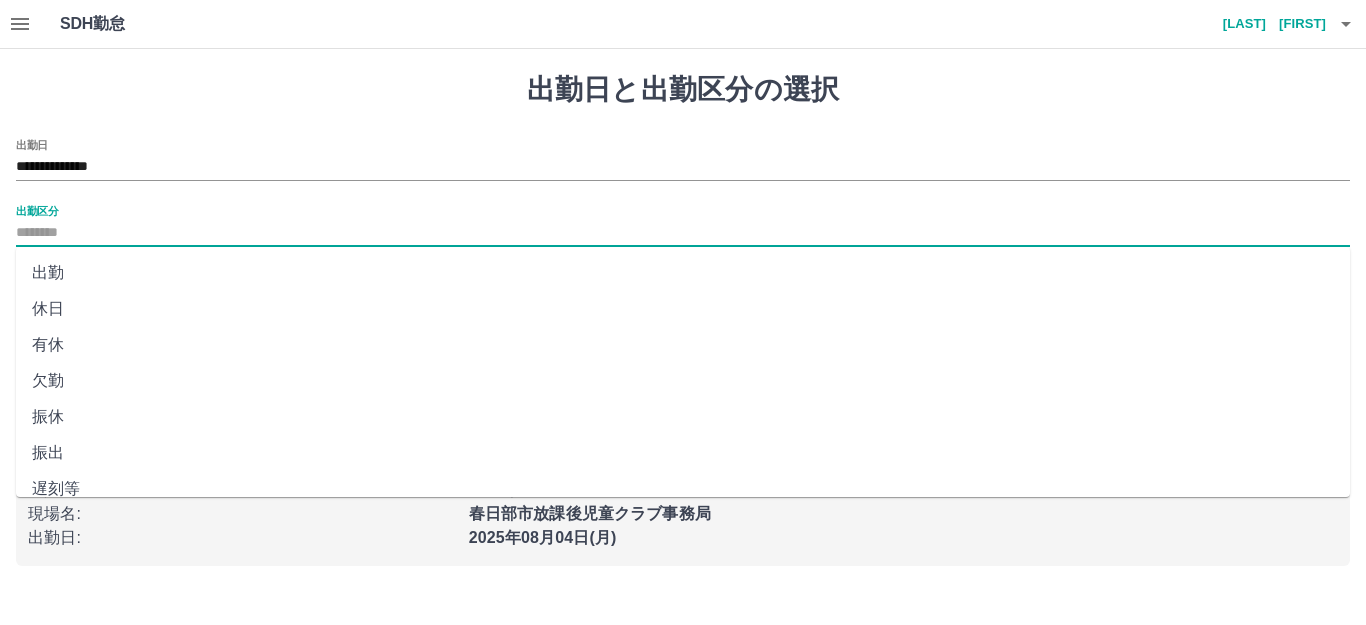click on "出勤" at bounding box center (683, 273) 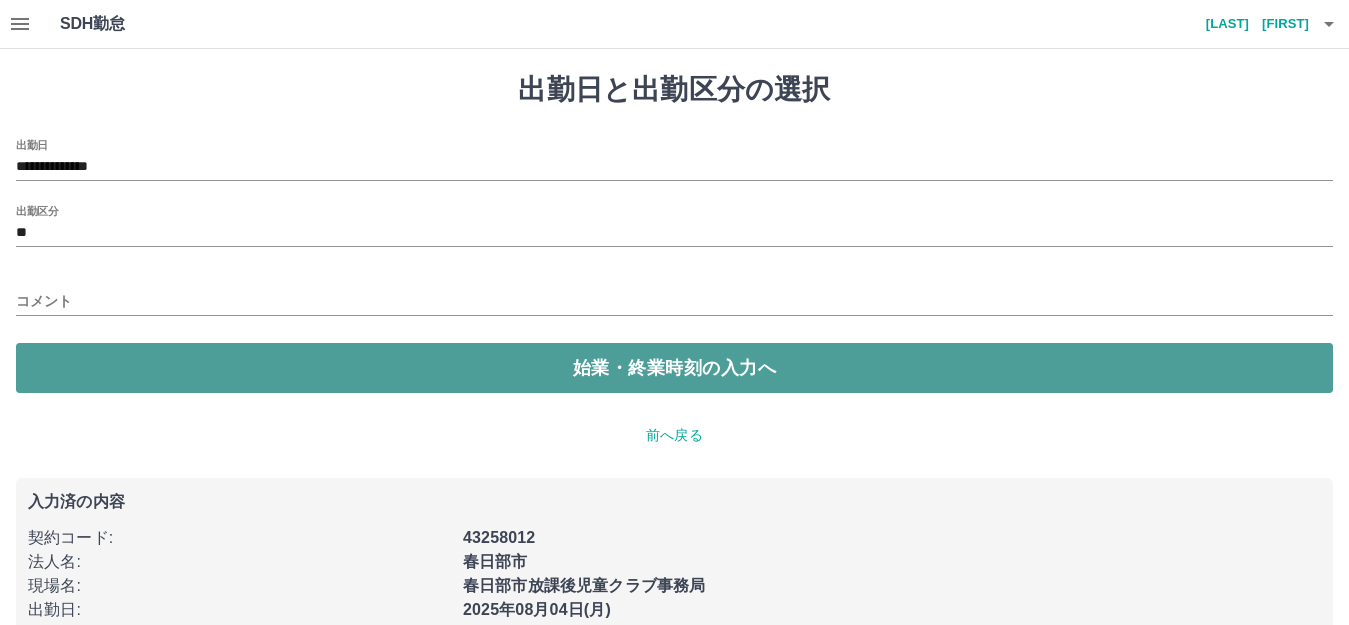click on "始業・終業時刻の入力へ" at bounding box center [674, 368] 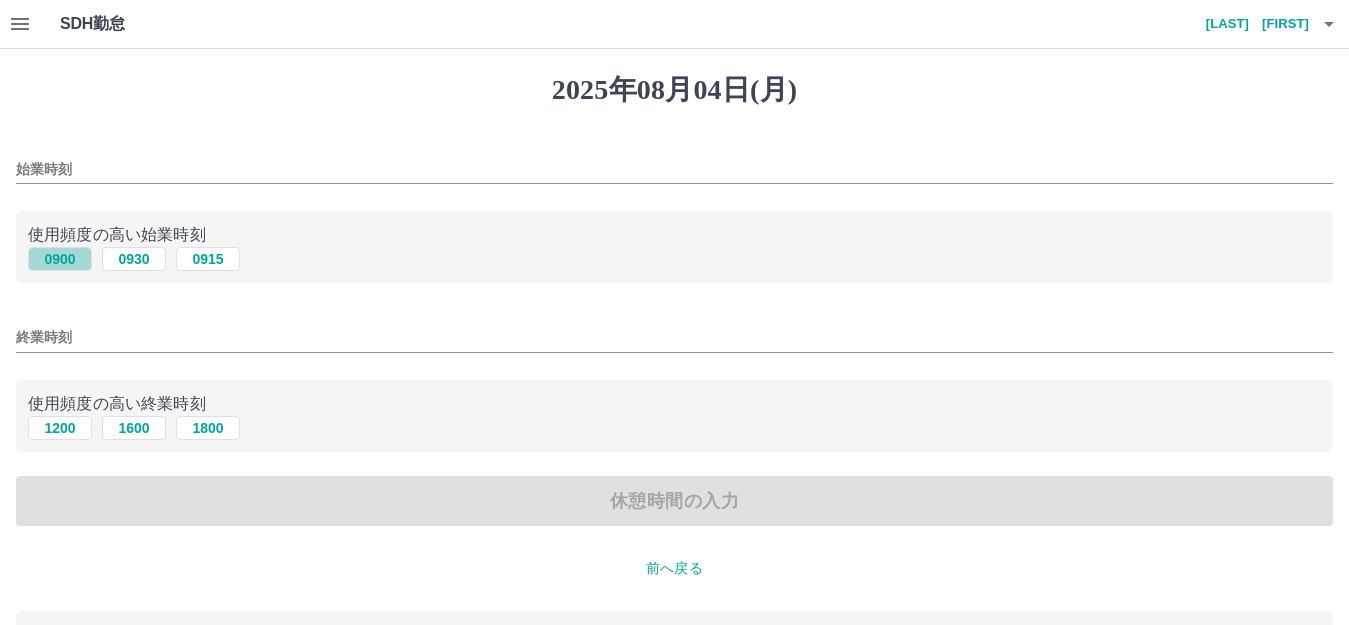 click on "0900" at bounding box center (60, 259) 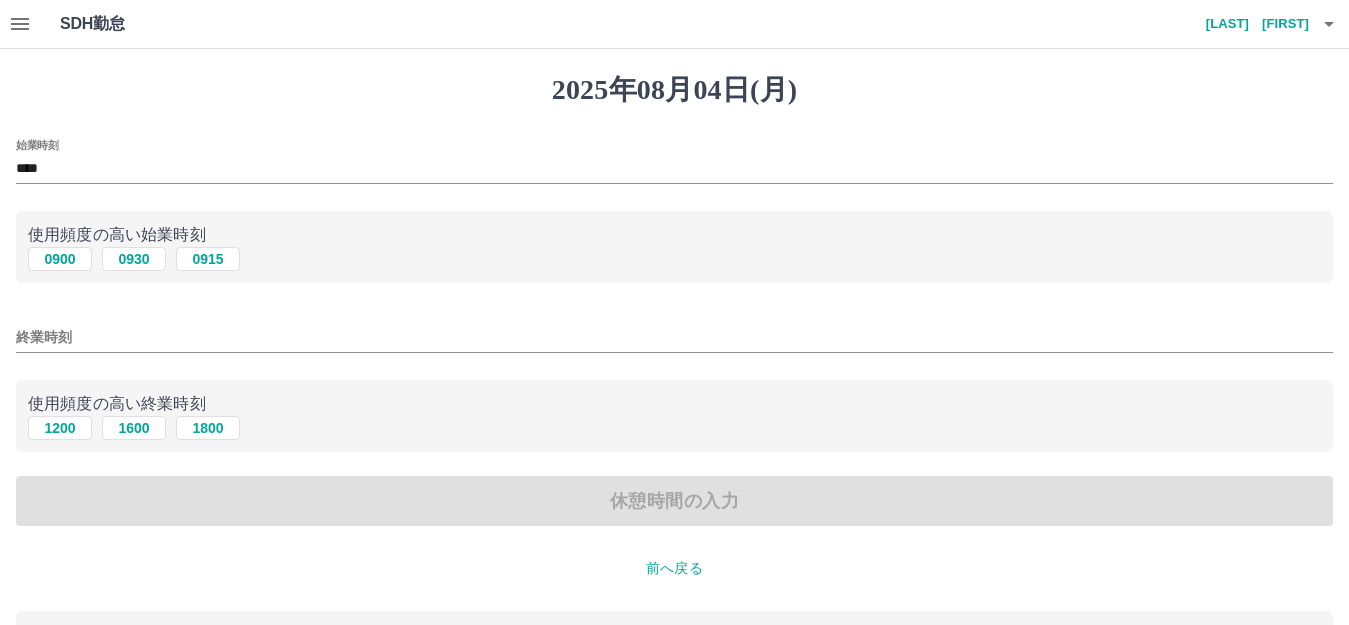 click on "終業時刻" at bounding box center (674, 337) 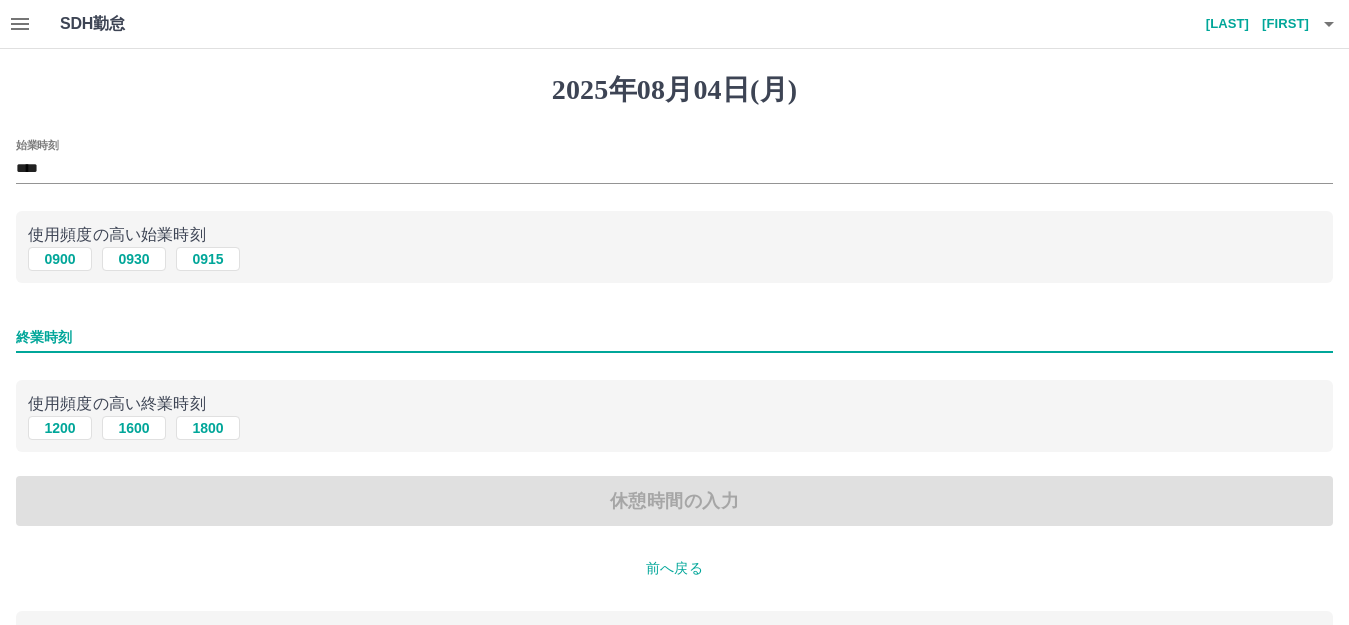 type on "****" 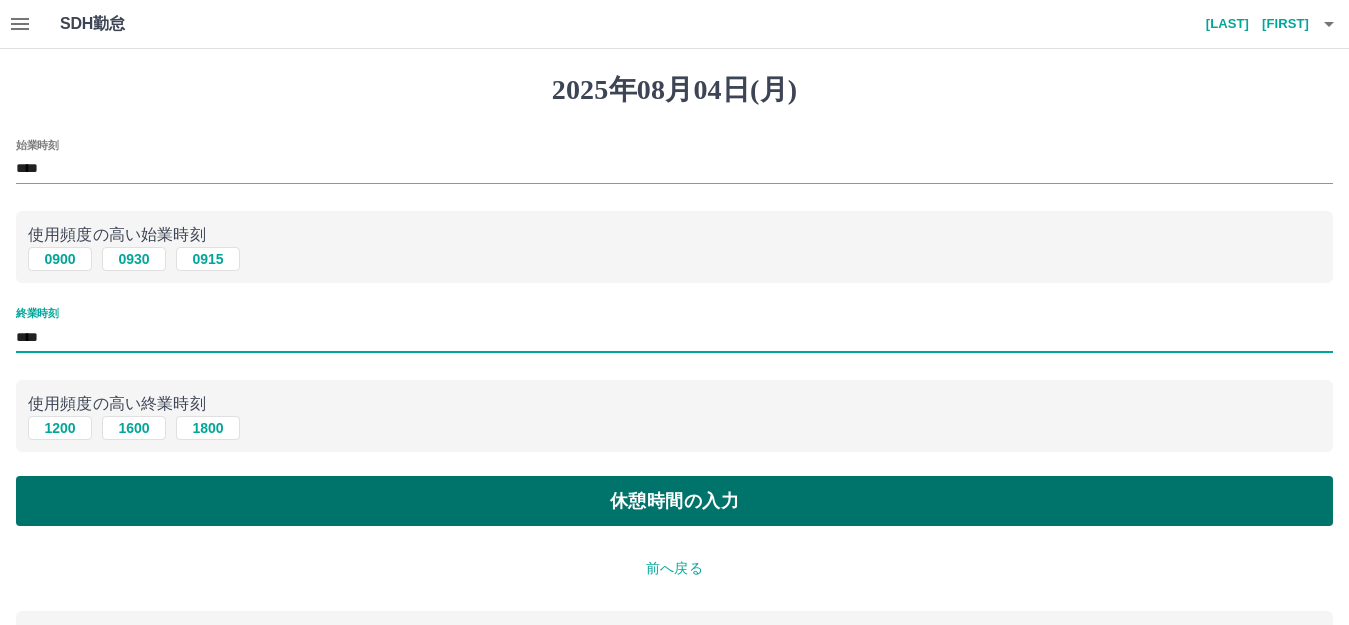 click on "休憩時間の入力" at bounding box center (674, 501) 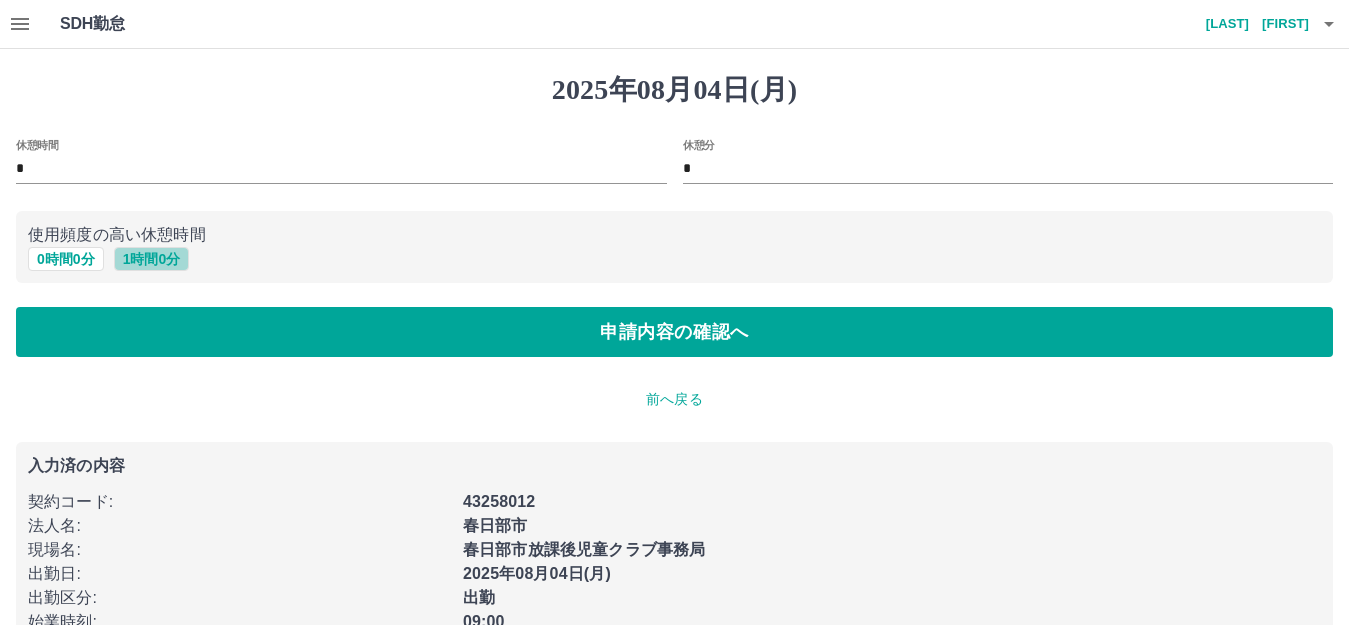 click on "1 時間 0 分" at bounding box center (152, 259) 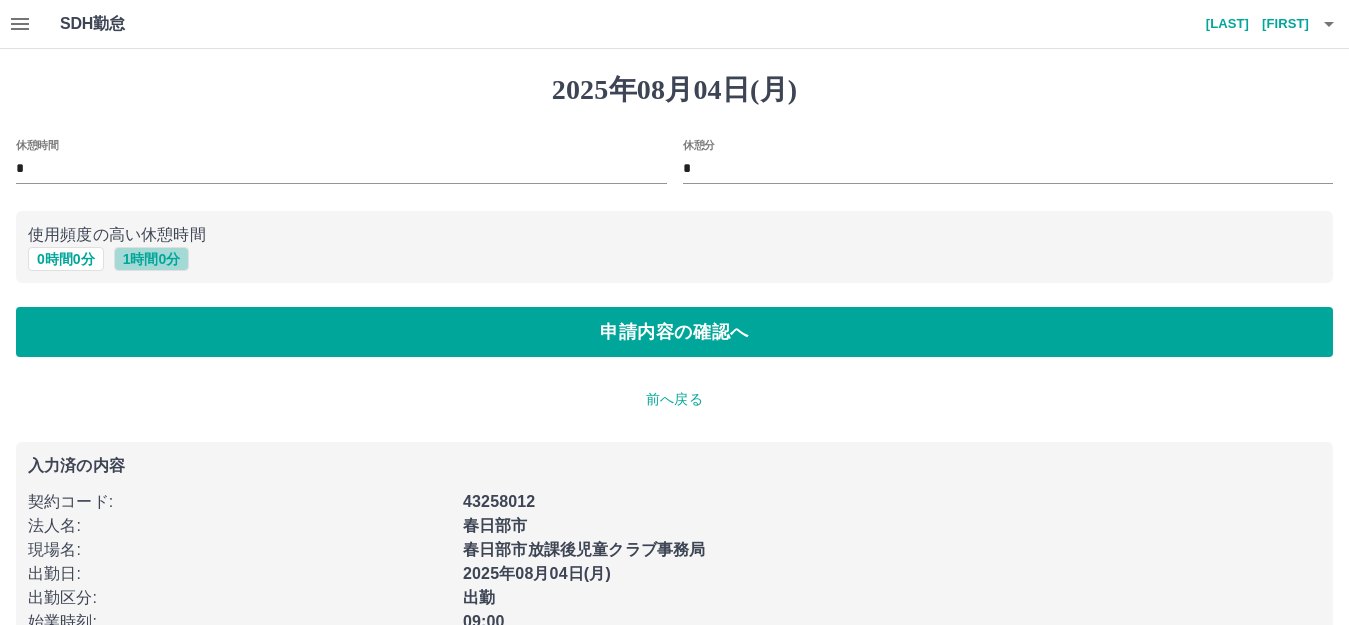 type on "*" 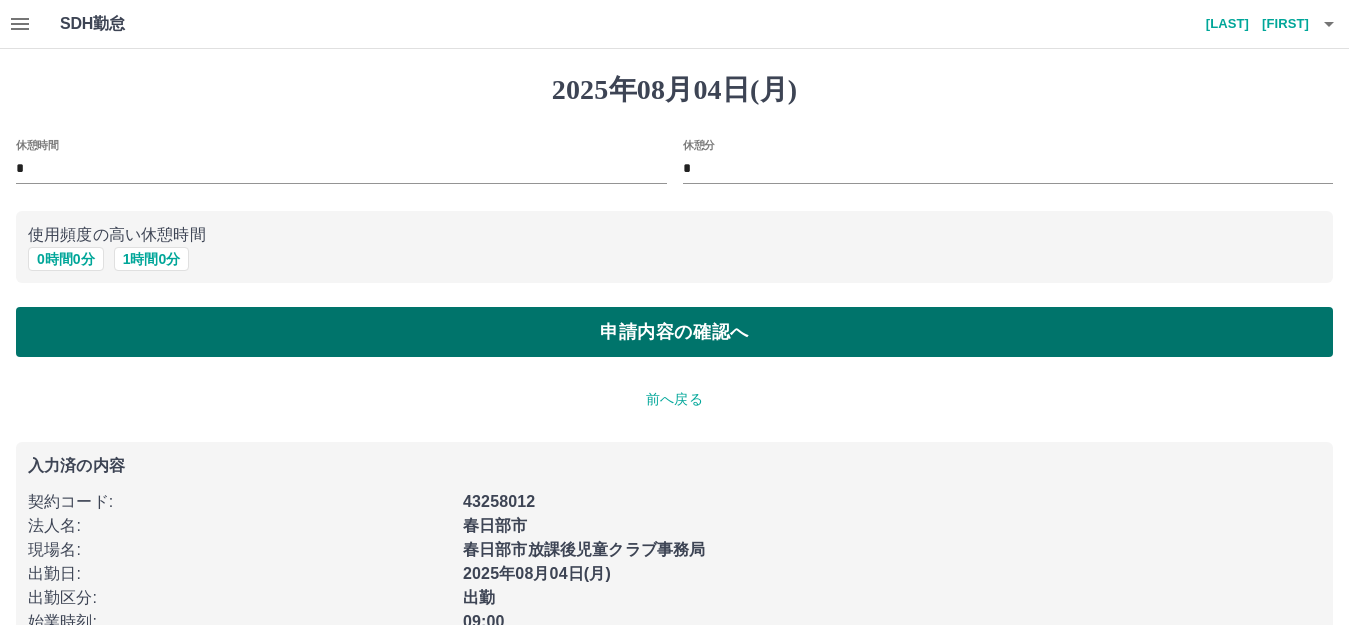 click on "申請内容の確認へ" at bounding box center (674, 332) 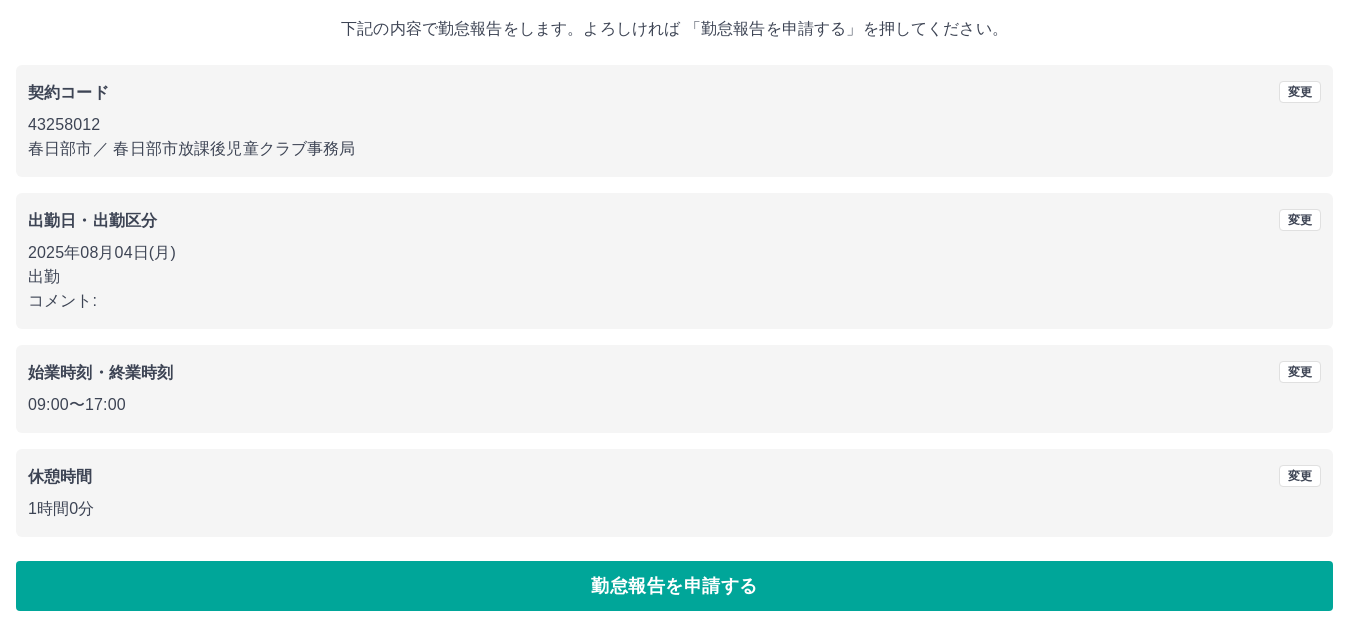 scroll, scrollTop: 124, scrollLeft: 0, axis: vertical 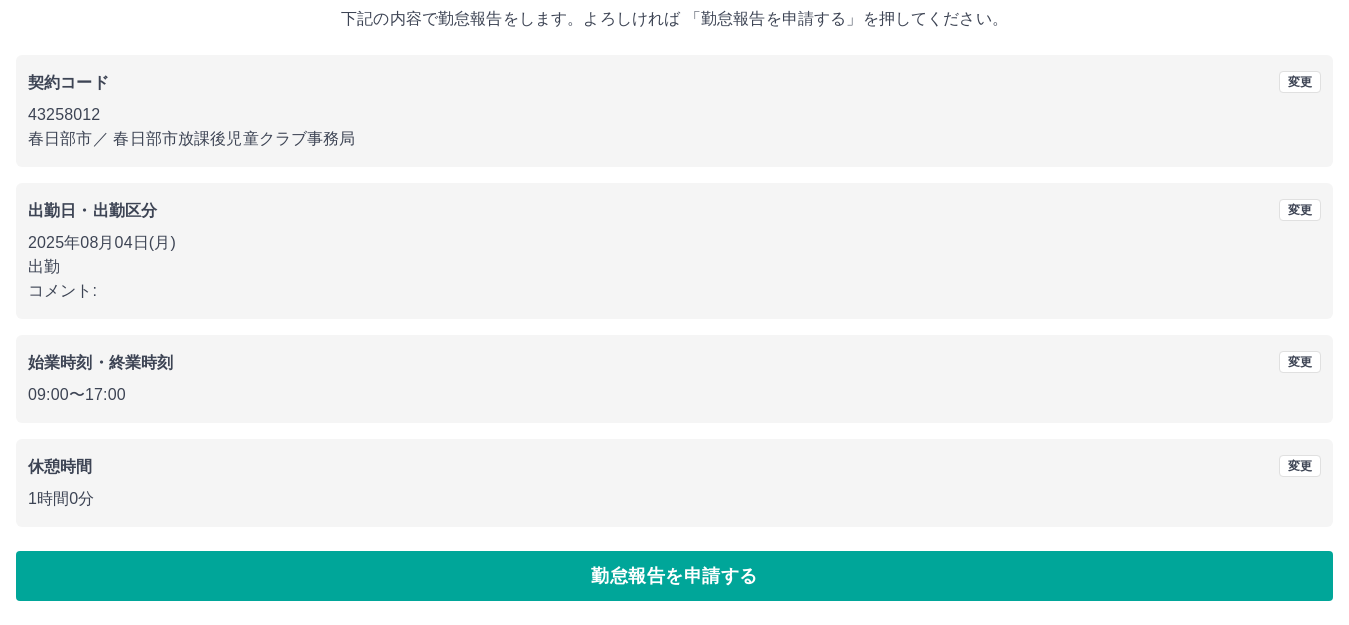 click on "勤怠報告を申請する" at bounding box center [674, 576] 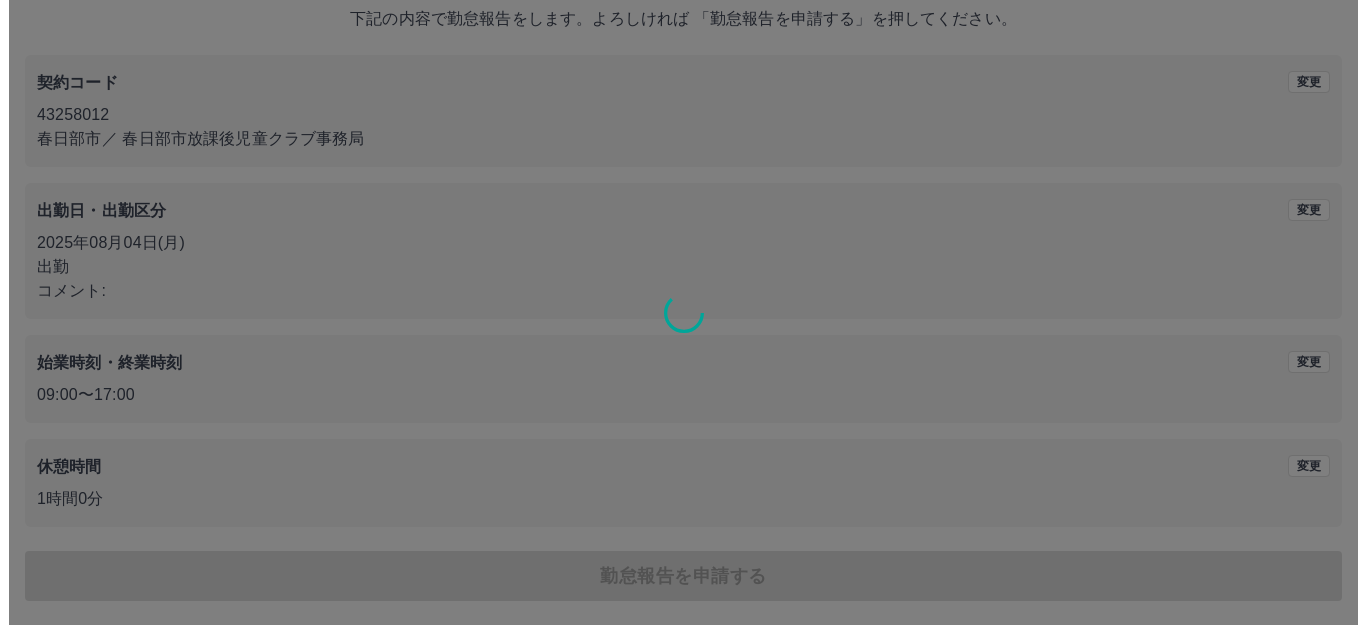 scroll, scrollTop: 0, scrollLeft: 0, axis: both 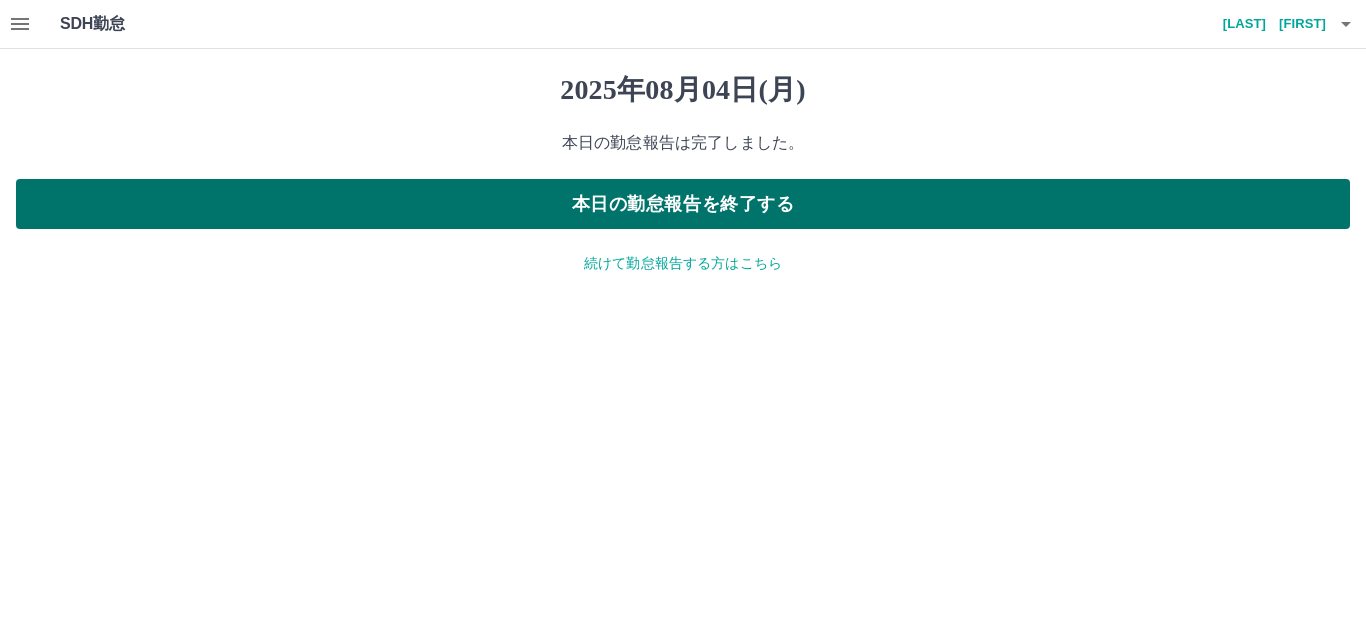 drag, startPoint x: 690, startPoint y: 216, endPoint x: 719, endPoint y: 214, distance: 29.068884 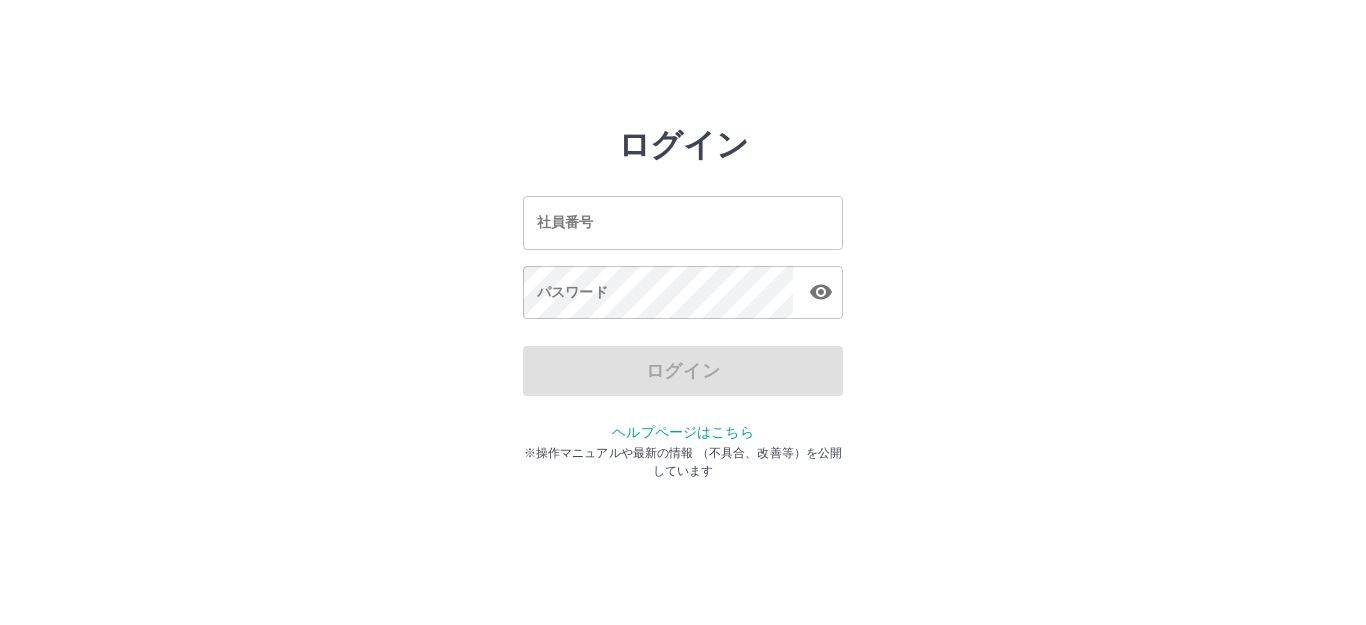 scroll, scrollTop: 0, scrollLeft: 0, axis: both 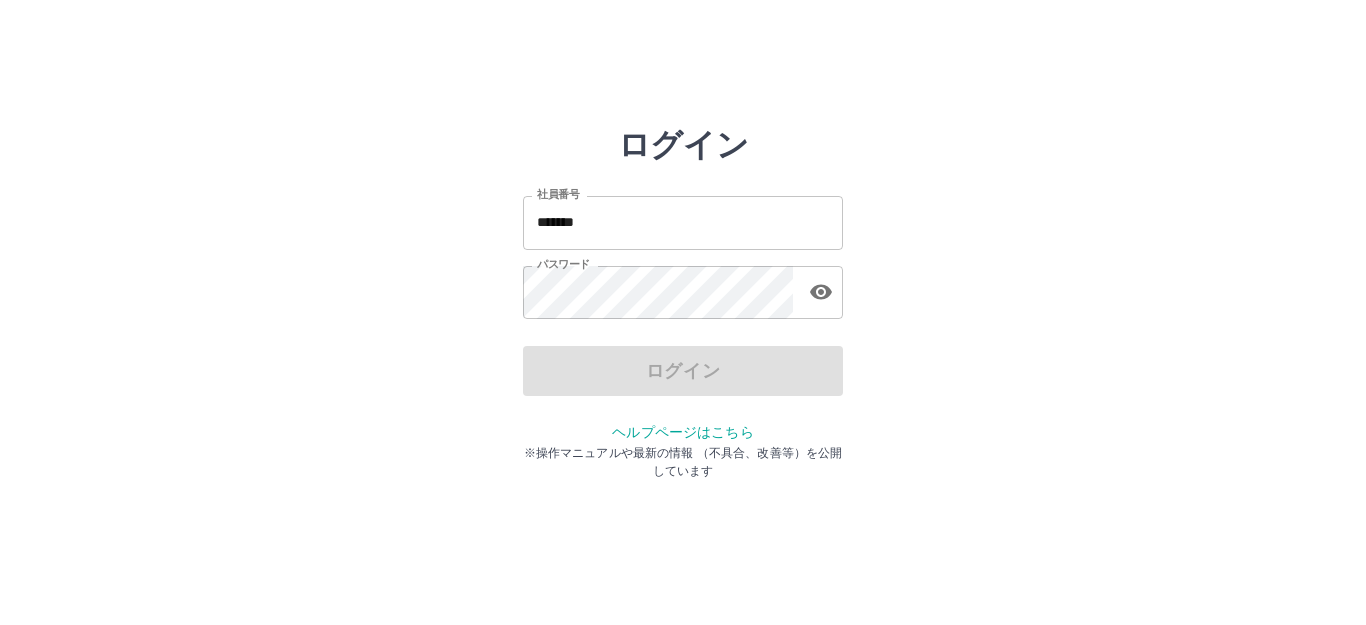 click on "*******" at bounding box center (683, 222) 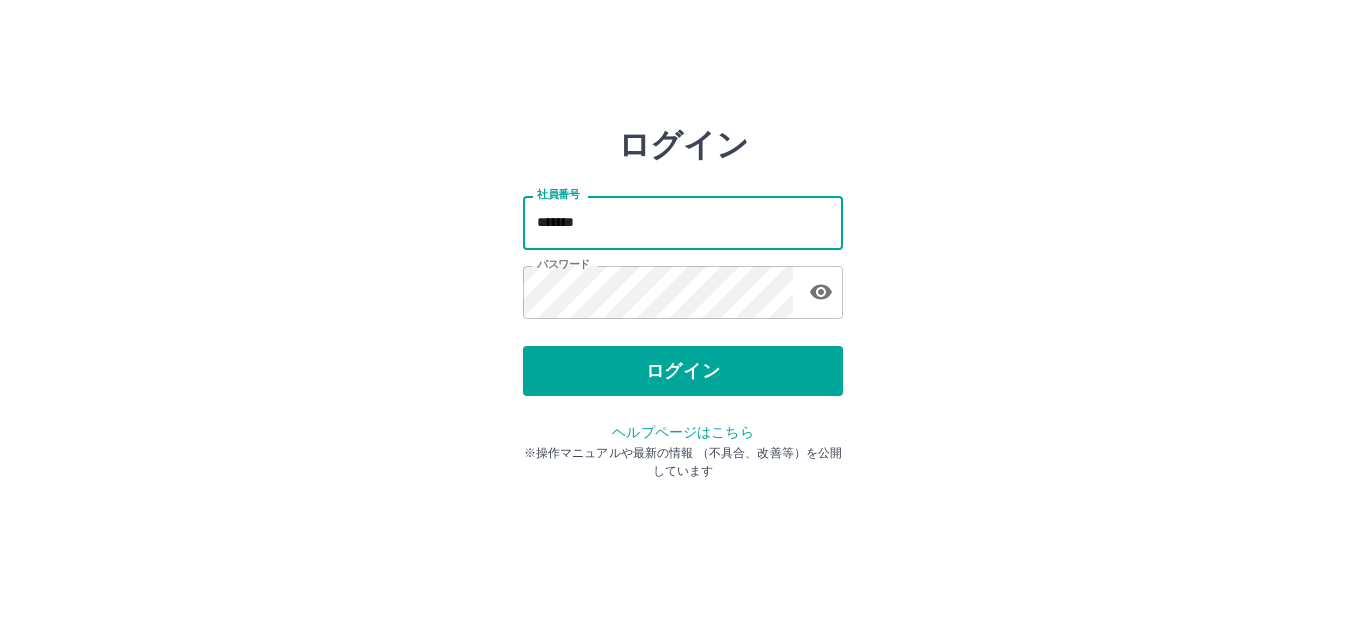 type on "*******" 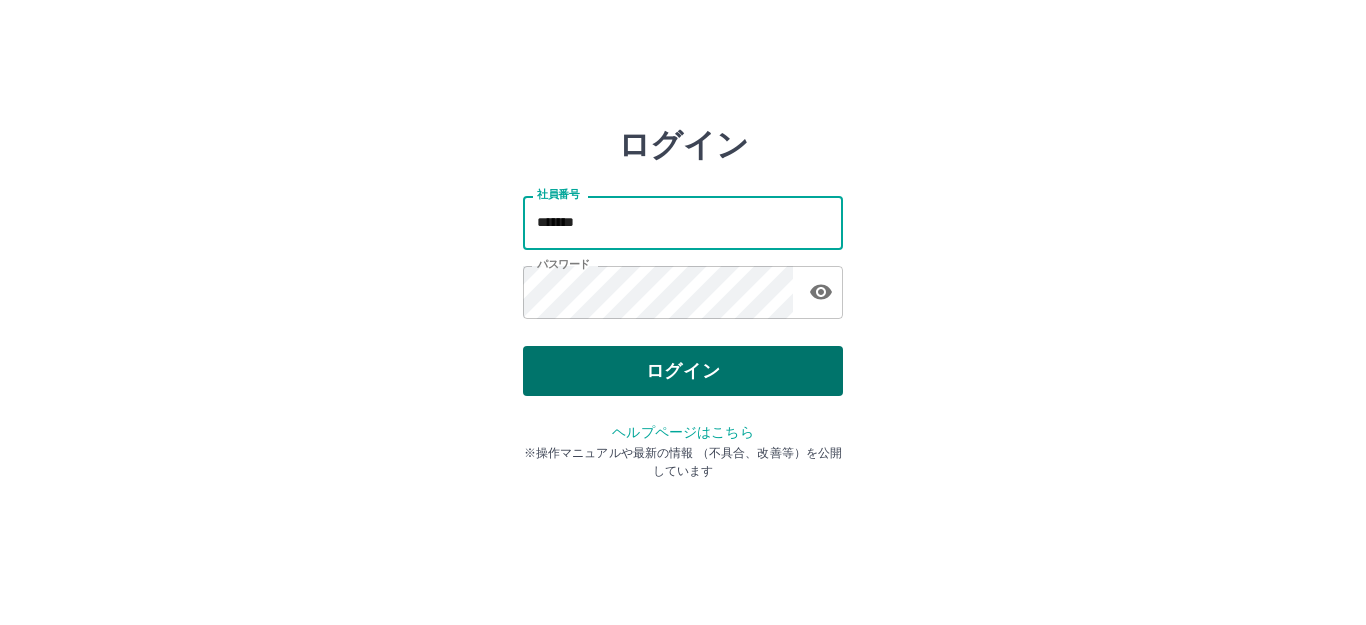 click on "ログイン" at bounding box center [683, 371] 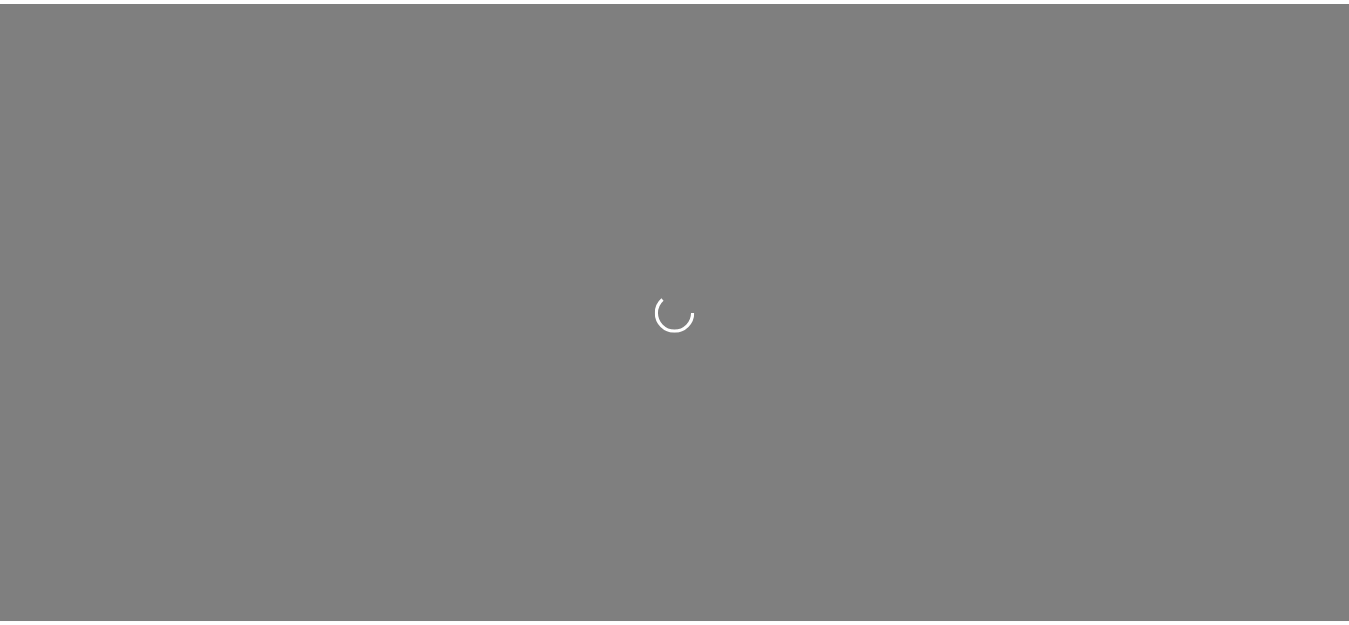 scroll, scrollTop: 0, scrollLeft: 0, axis: both 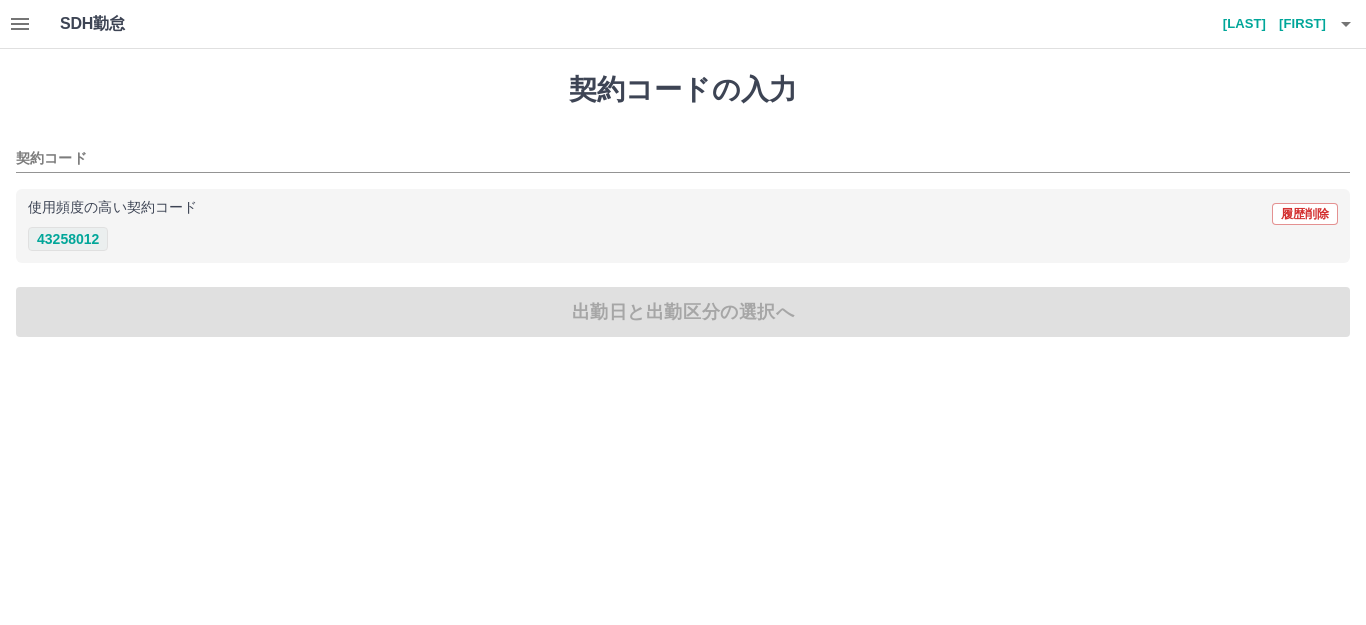 click on "43258012" at bounding box center [68, 239] 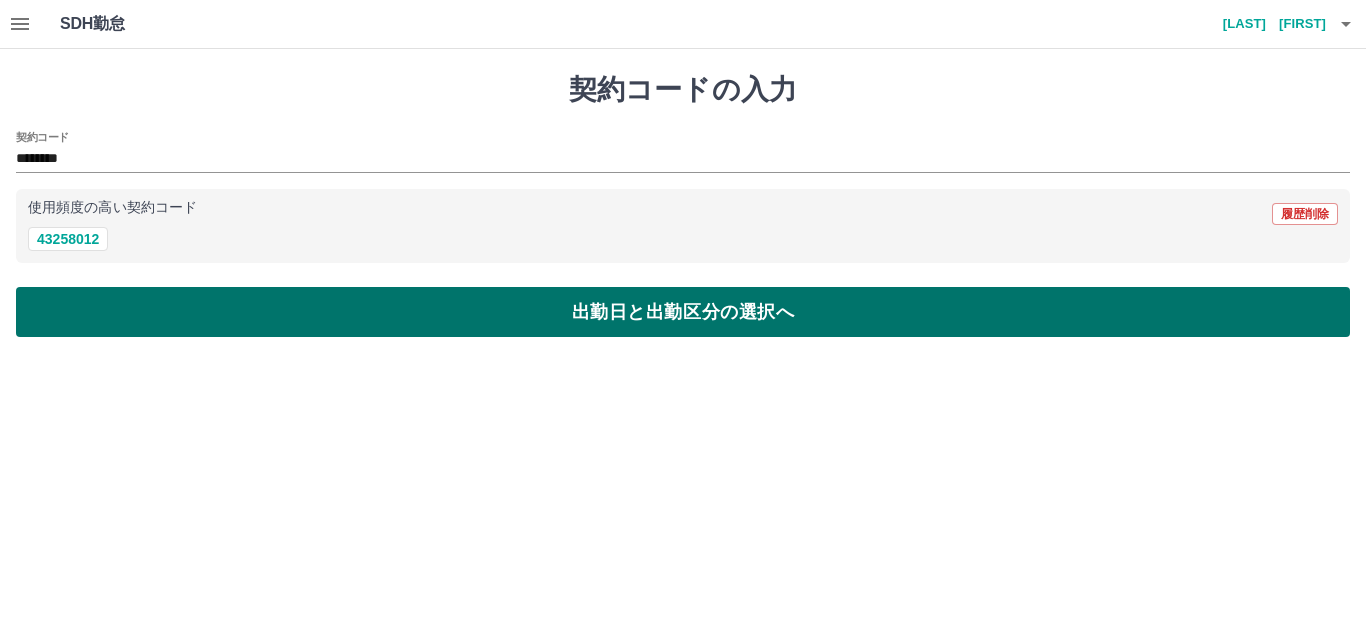 click on "出勤日と出勤区分の選択へ" at bounding box center (683, 312) 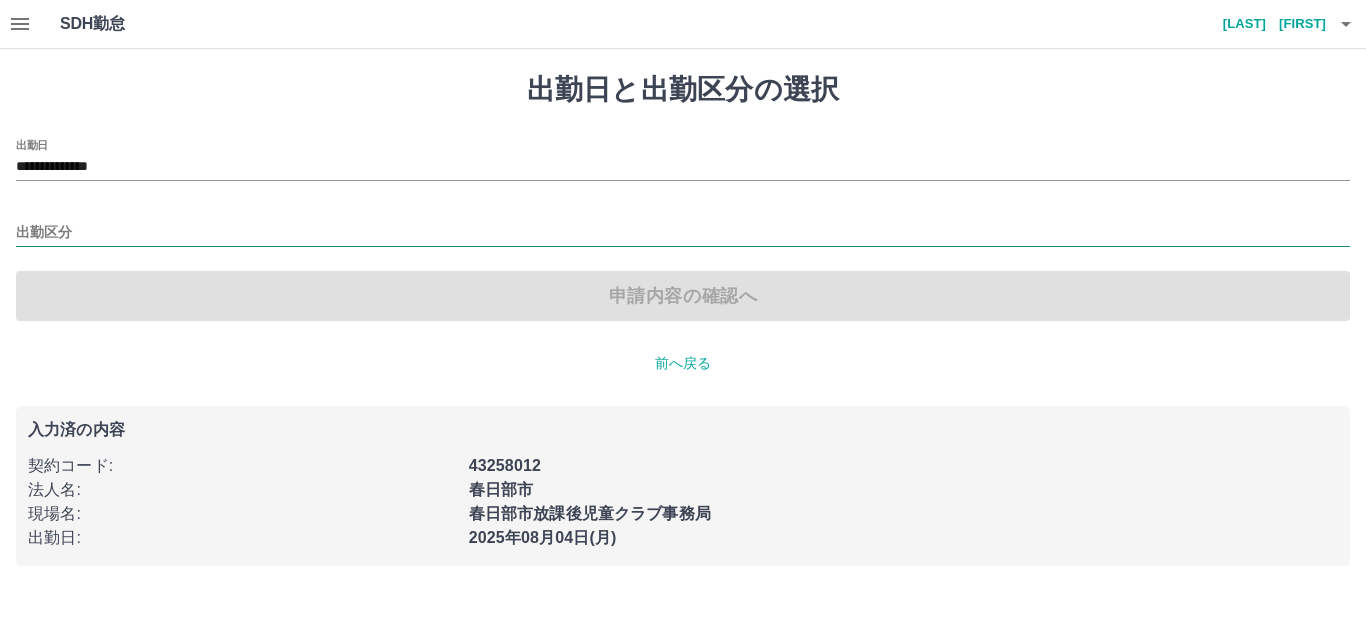 click on "出勤区分" at bounding box center (683, 233) 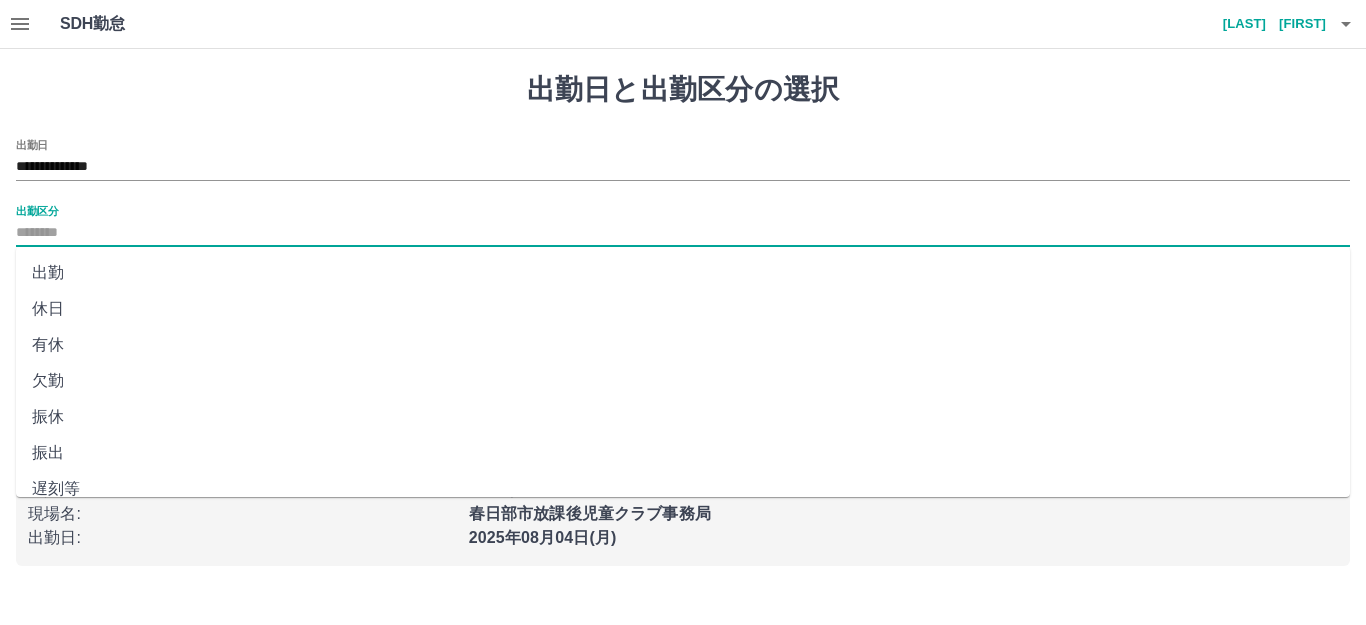 click on "出勤" at bounding box center (683, 273) 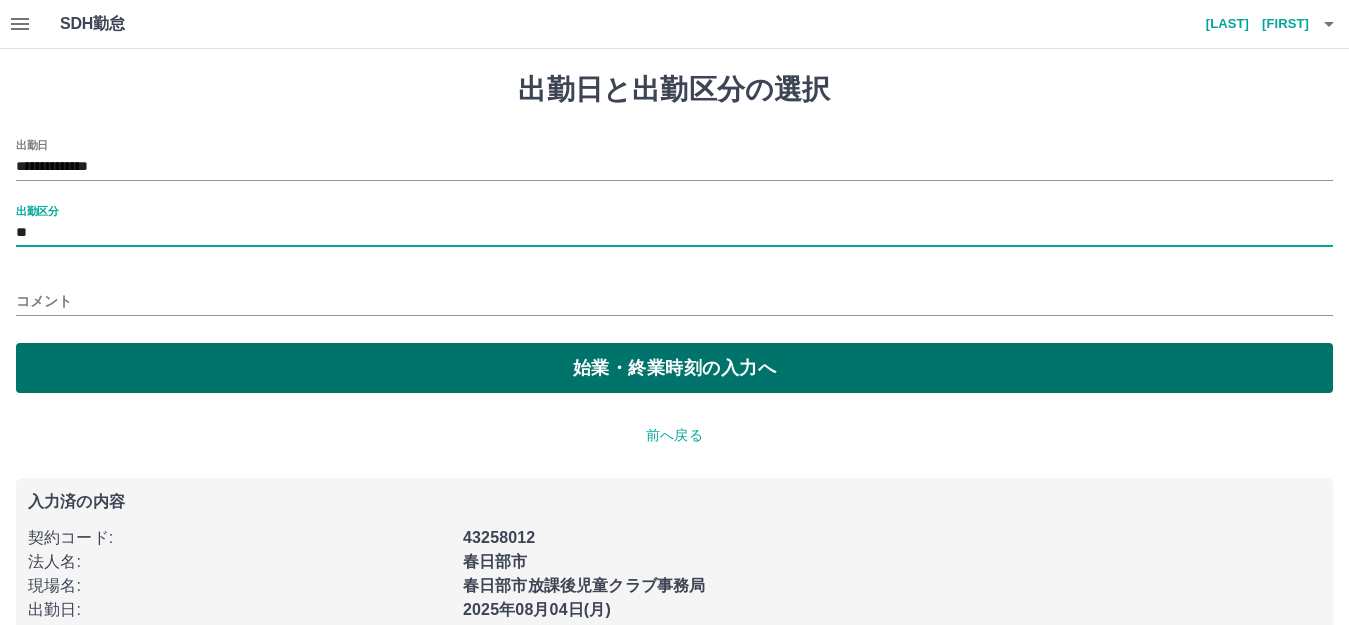 click on "始業・終業時刻の入力へ" at bounding box center (674, 368) 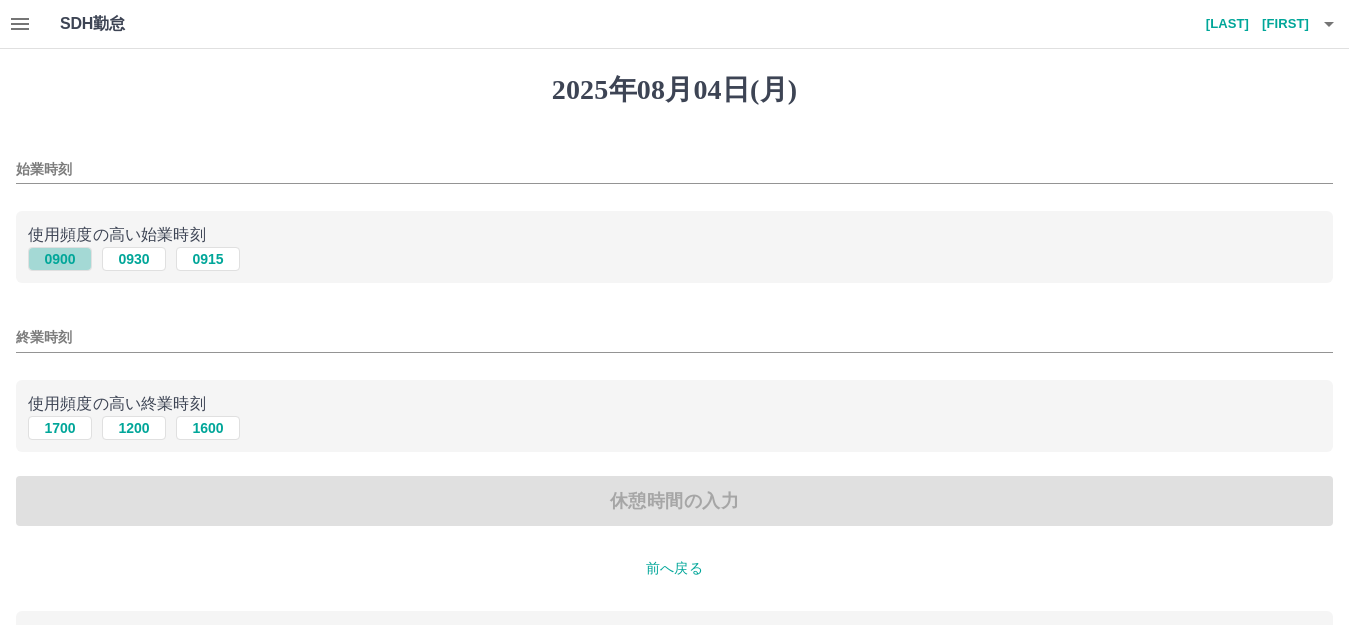 click on "0900" at bounding box center (60, 259) 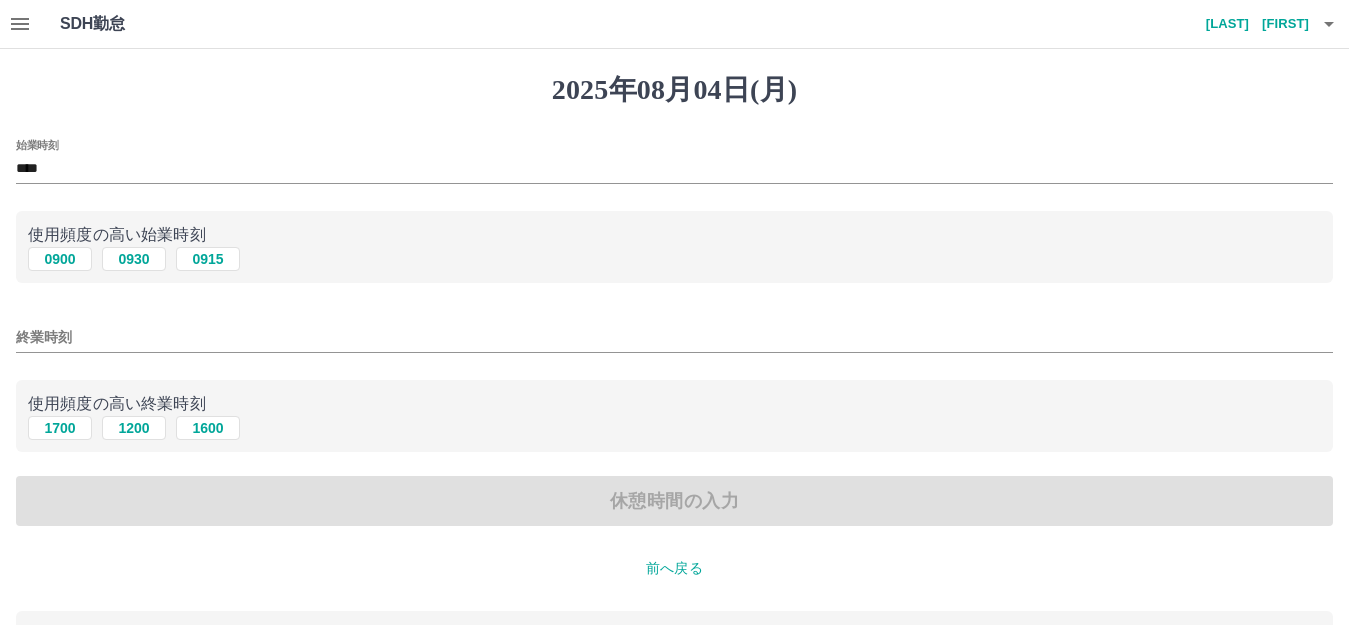 click on "終業時刻" at bounding box center (674, 337) 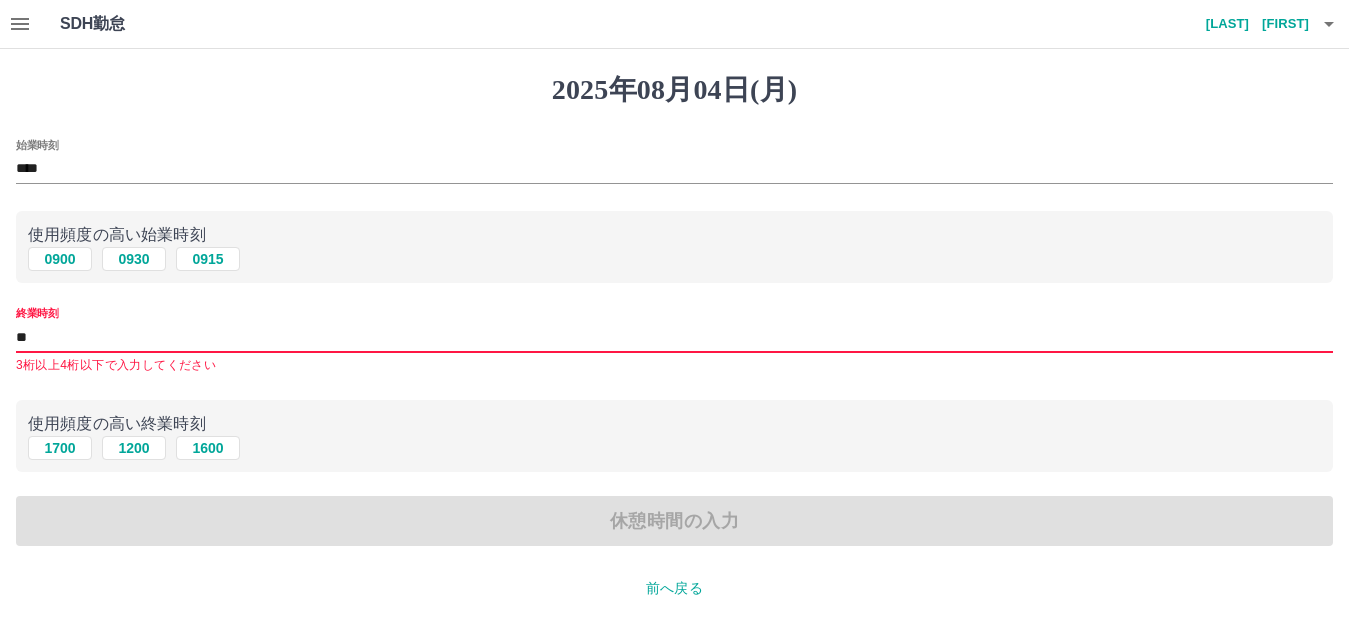 type on "****" 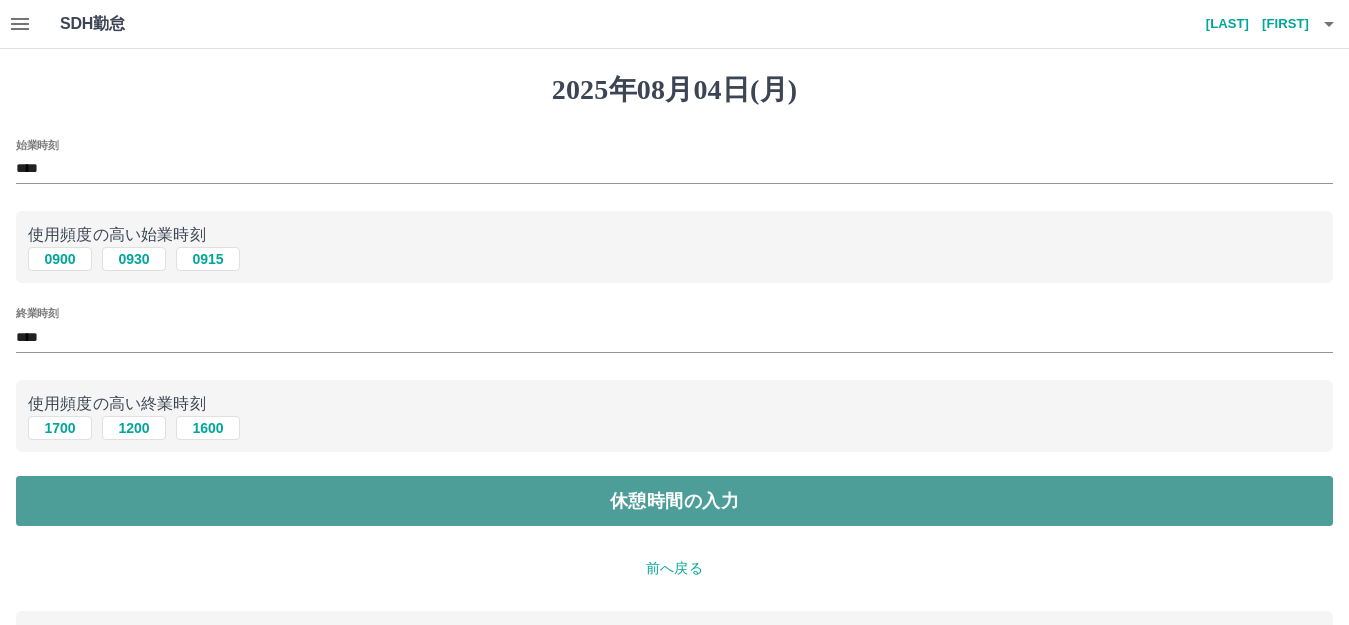 click on "休憩時間の入力" at bounding box center [674, 501] 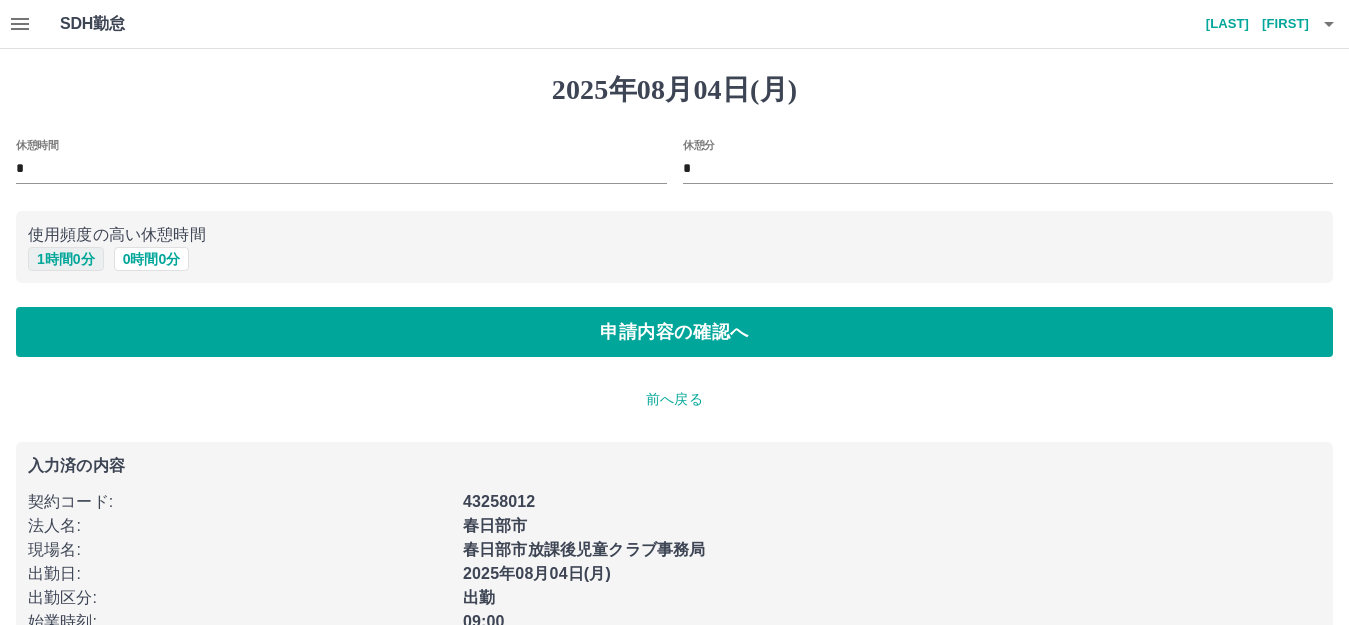 click on "1 時間 0 分" at bounding box center [66, 259] 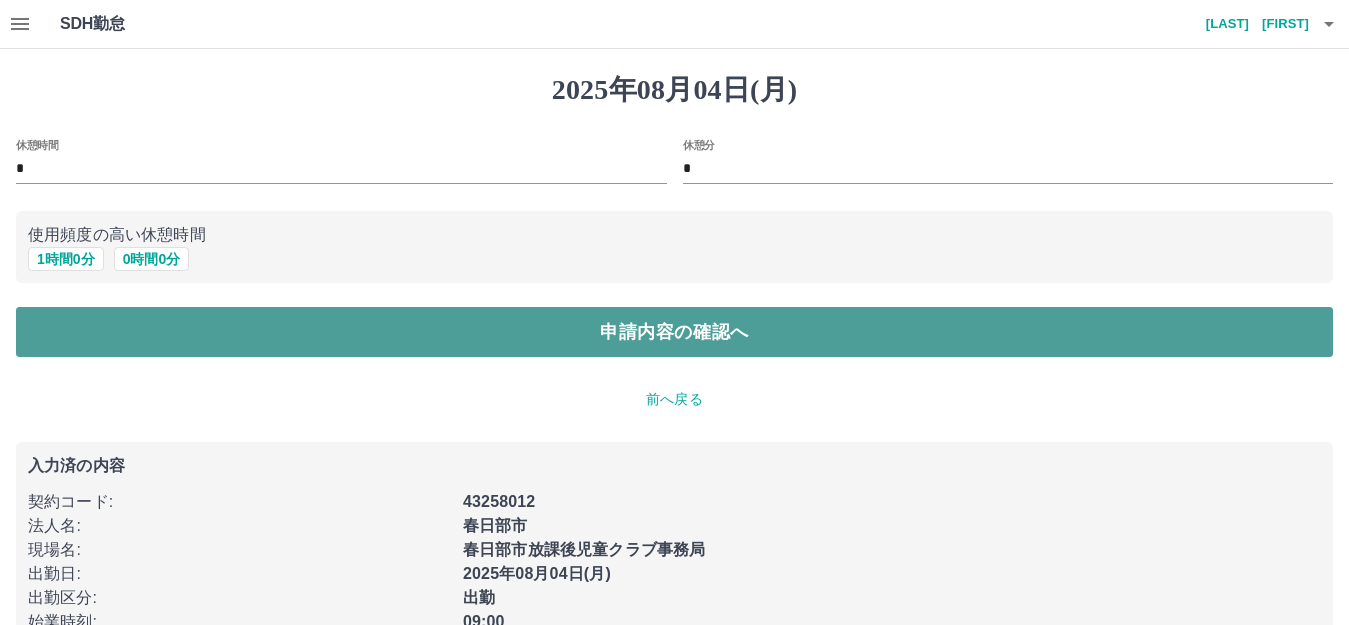 click on "申請内容の確認へ" at bounding box center [674, 332] 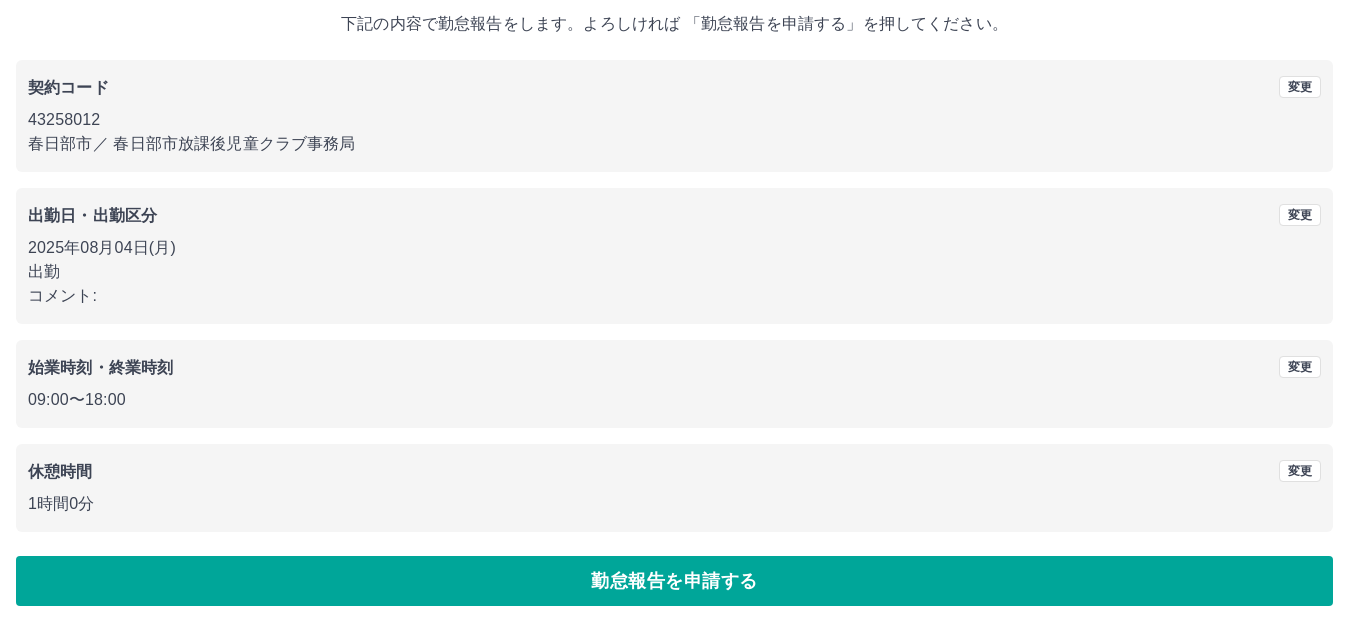 scroll, scrollTop: 124, scrollLeft: 0, axis: vertical 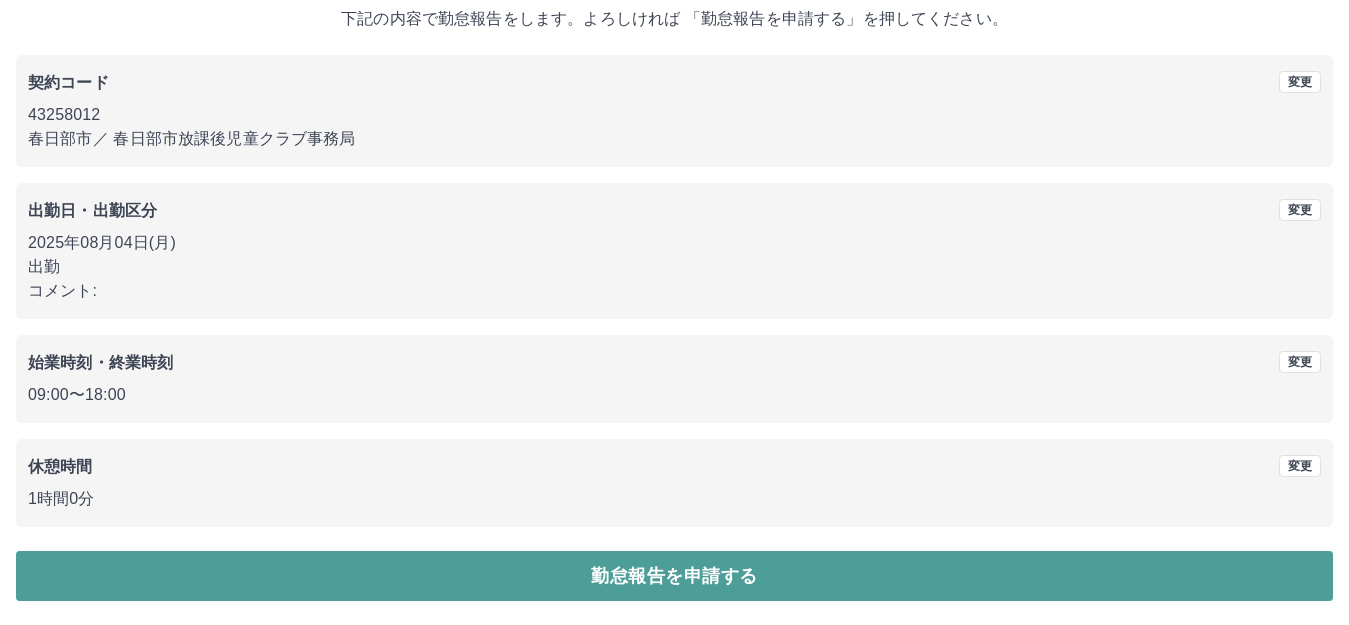 click on "勤怠報告を申請する" at bounding box center (674, 576) 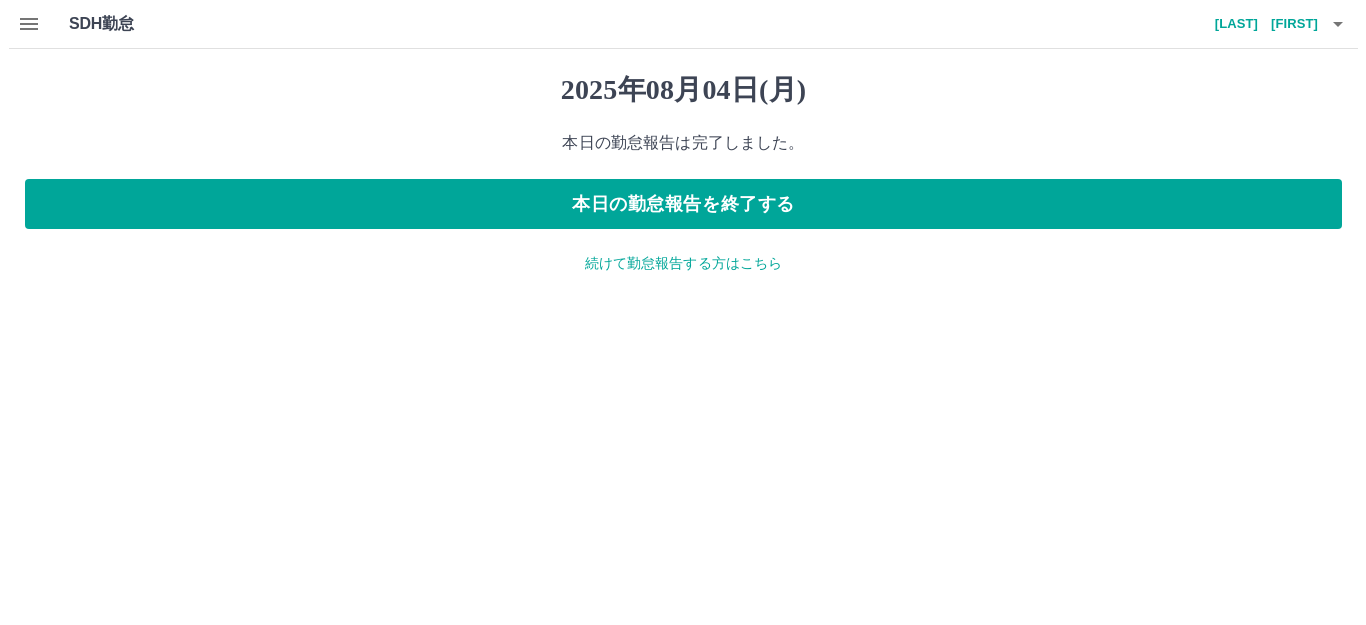 scroll, scrollTop: 0, scrollLeft: 0, axis: both 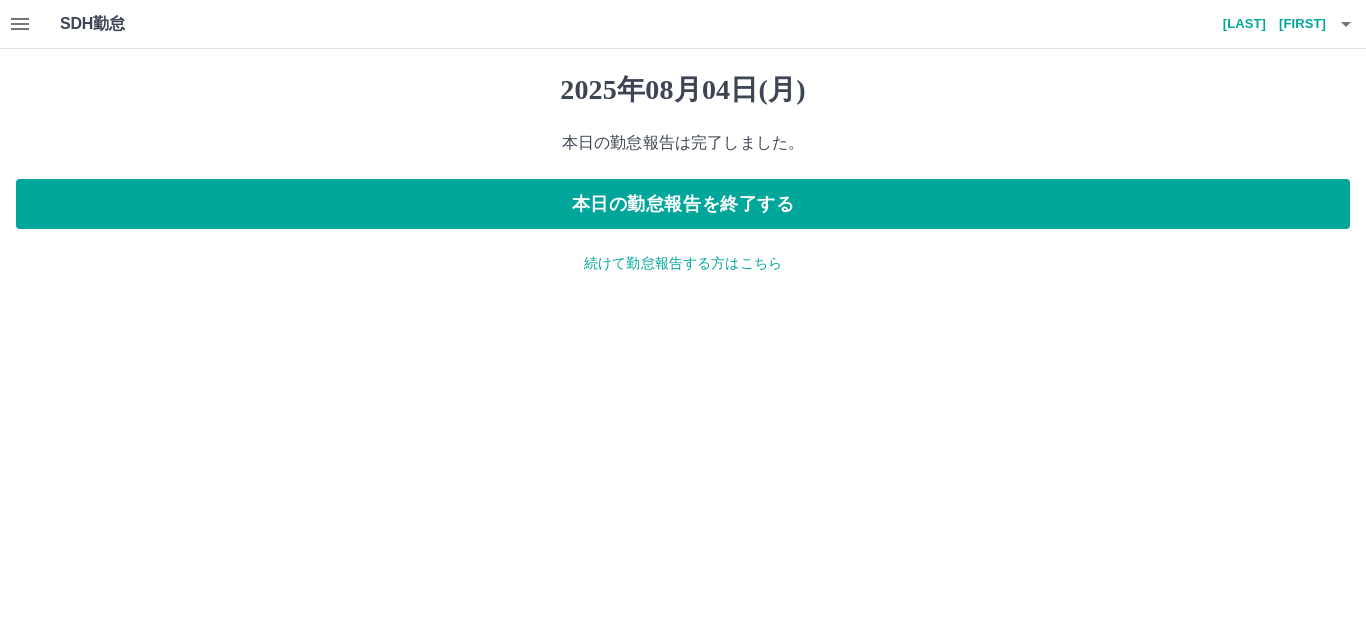click on "続けて勤怠報告する方はこちら" at bounding box center (683, 263) 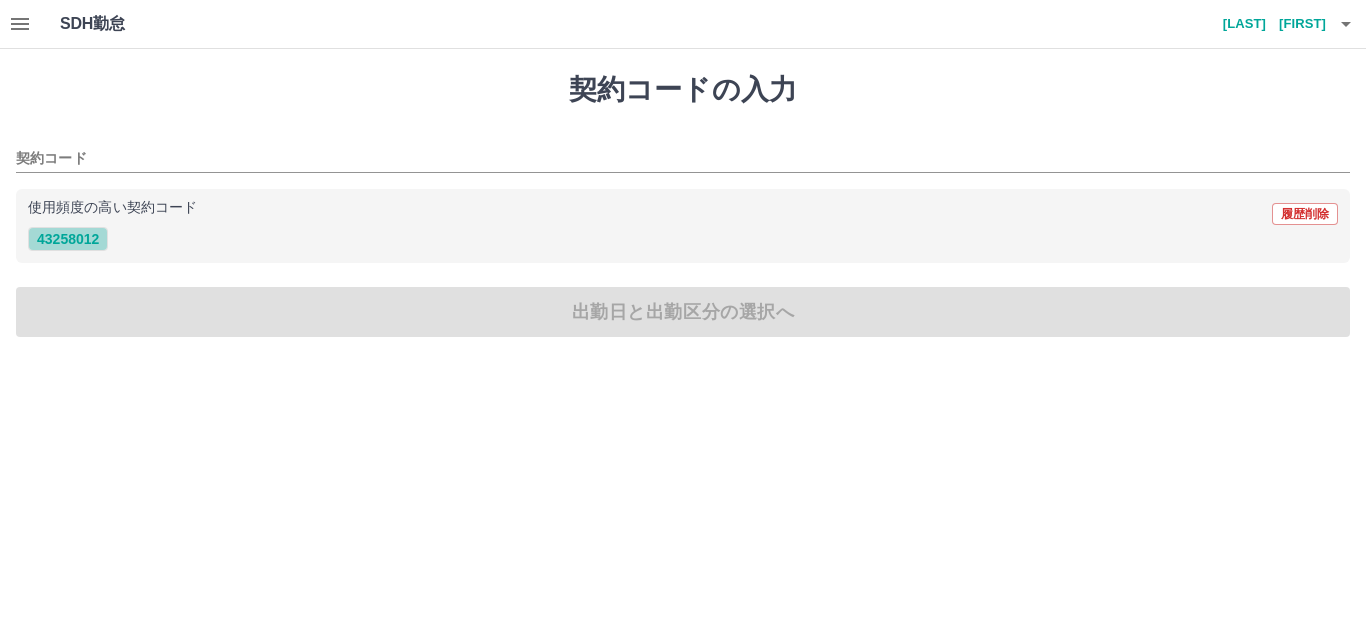 click on "43258012" at bounding box center (68, 239) 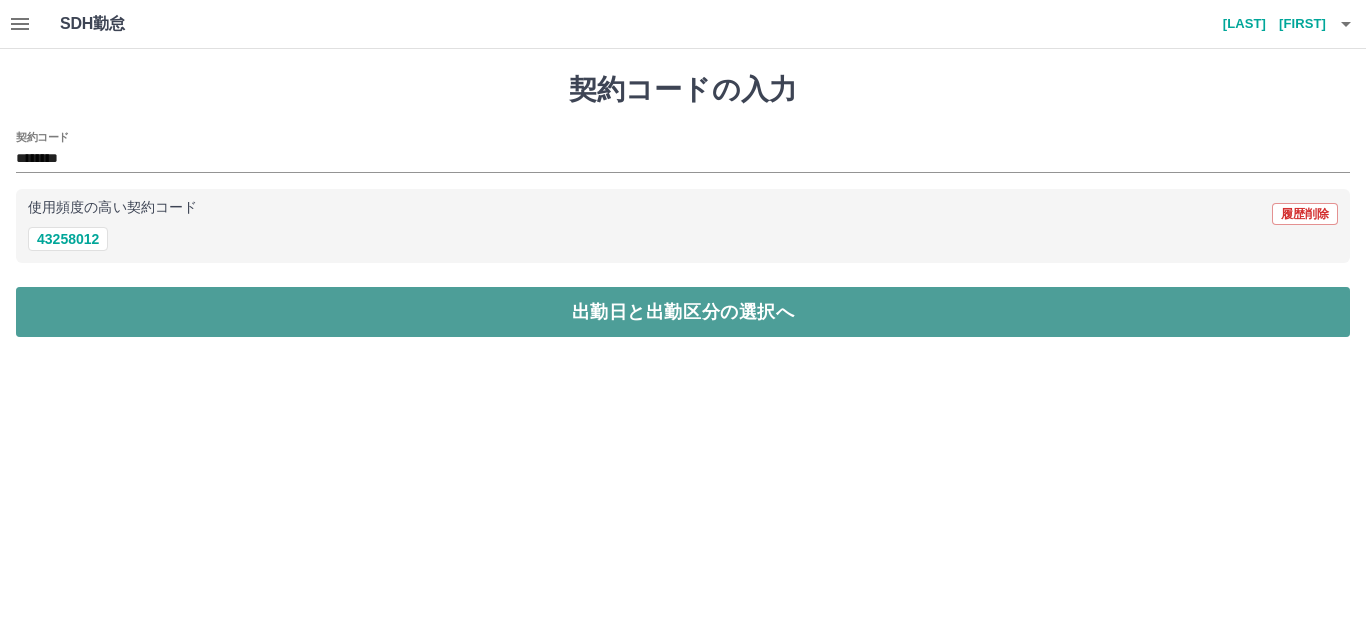 click on "出勤日と出勤区分の選択へ" at bounding box center [683, 312] 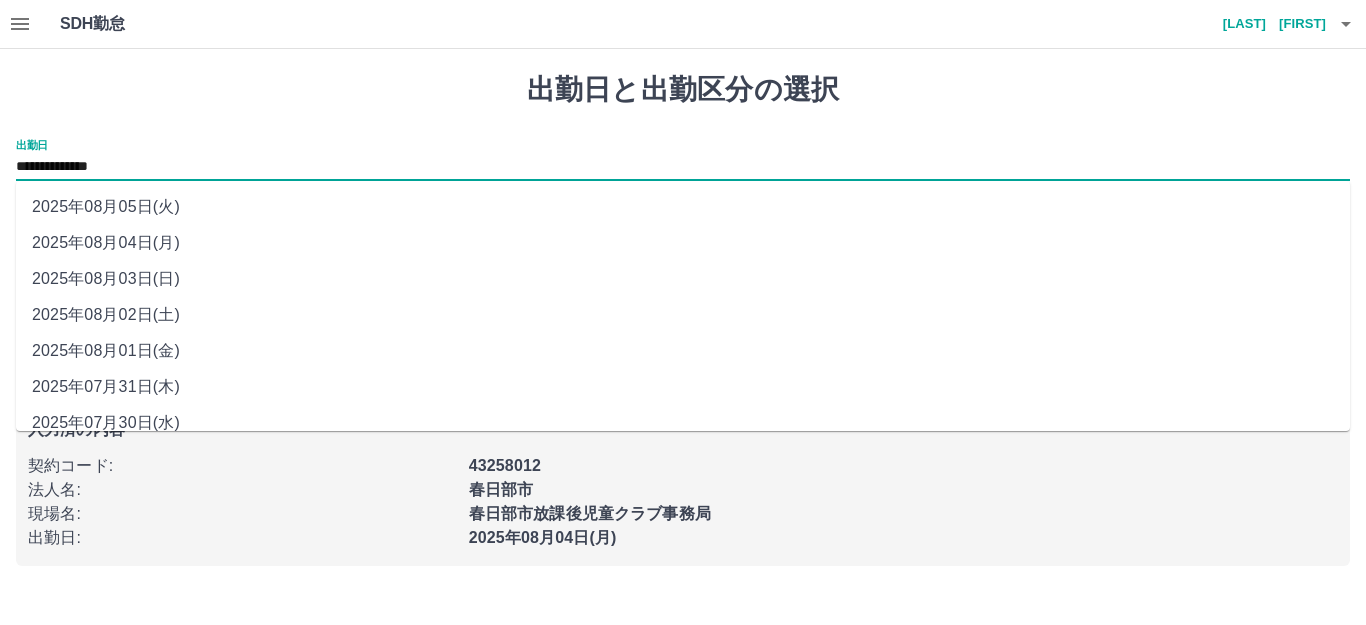 click on "**********" at bounding box center [683, 167] 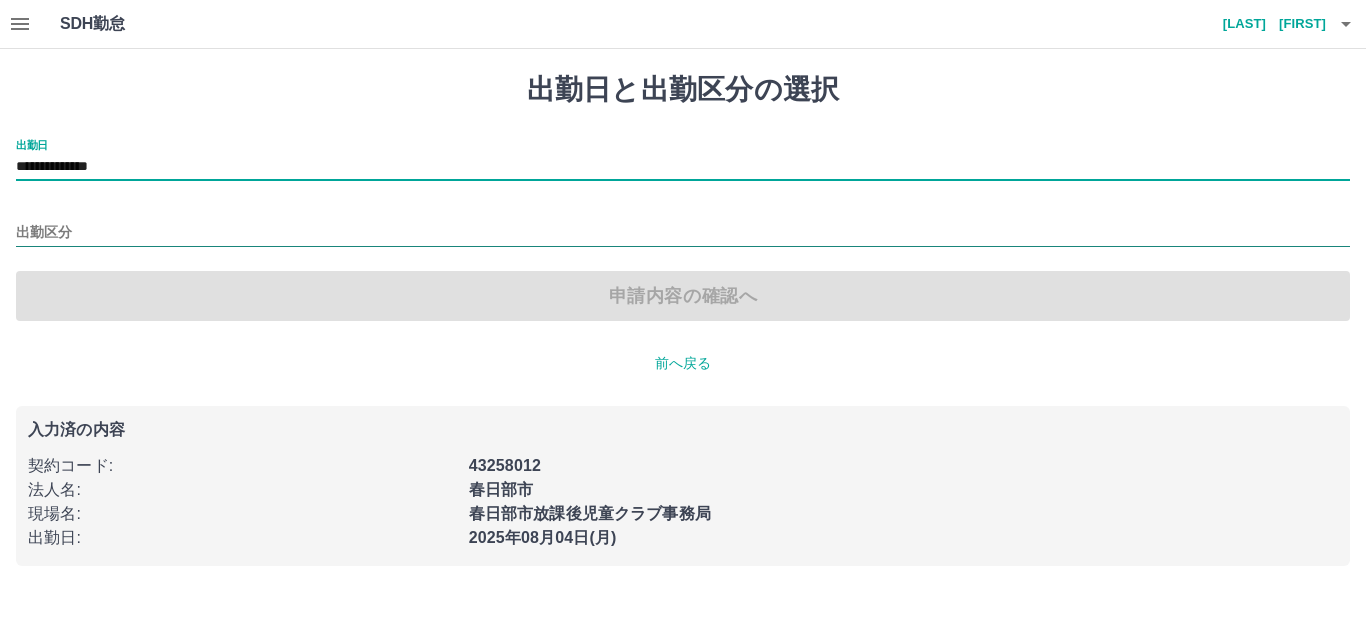 click on "出勤区分" at bounding box center (683, 233) 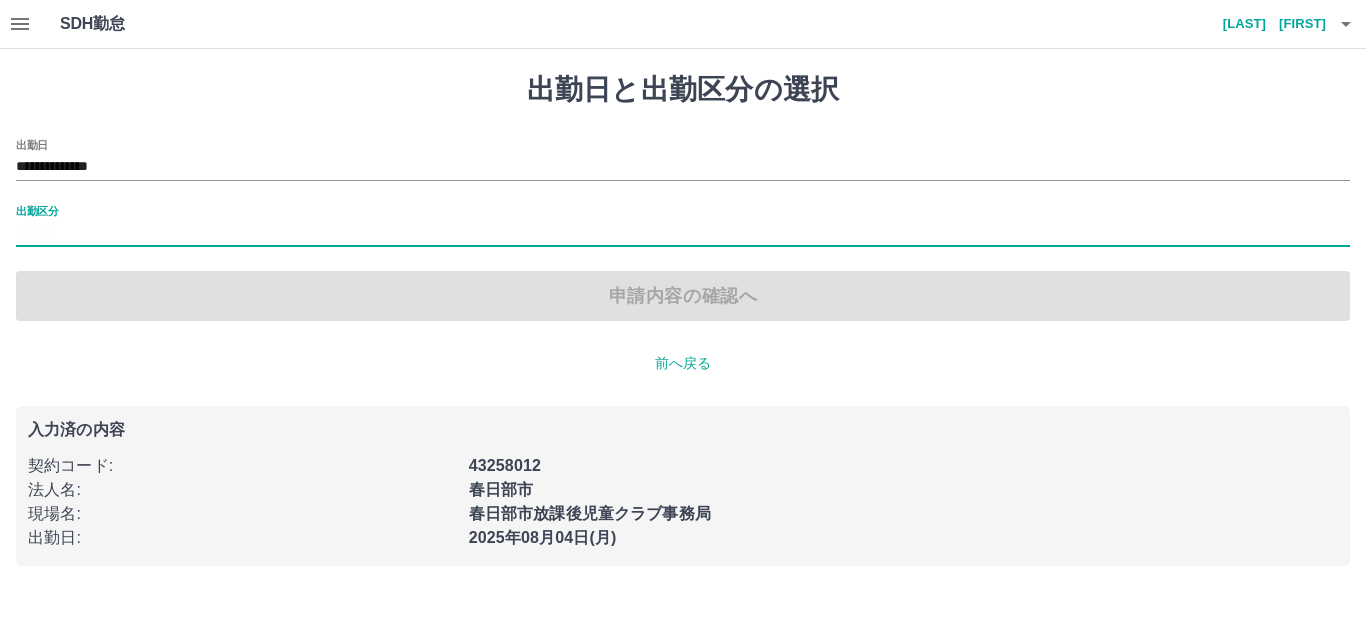 click on "出勤区分" at bounding box center [683, 233] 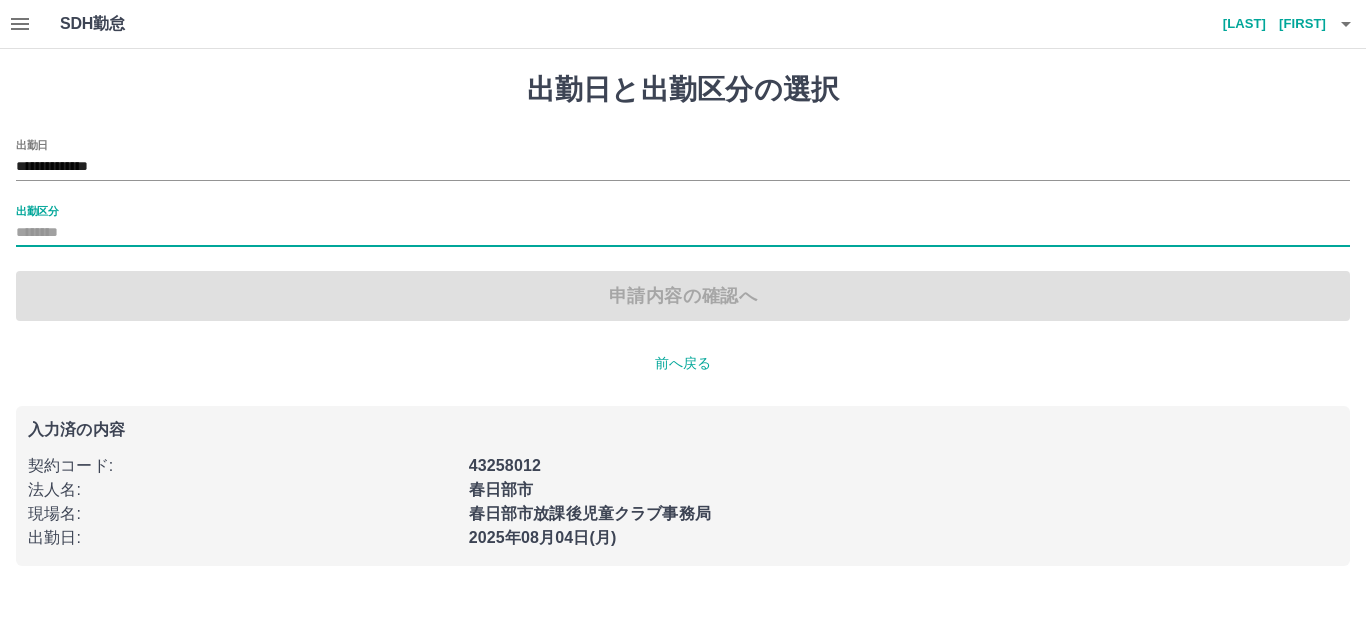 click on "出勤区分" at bounding box center [683, 233] 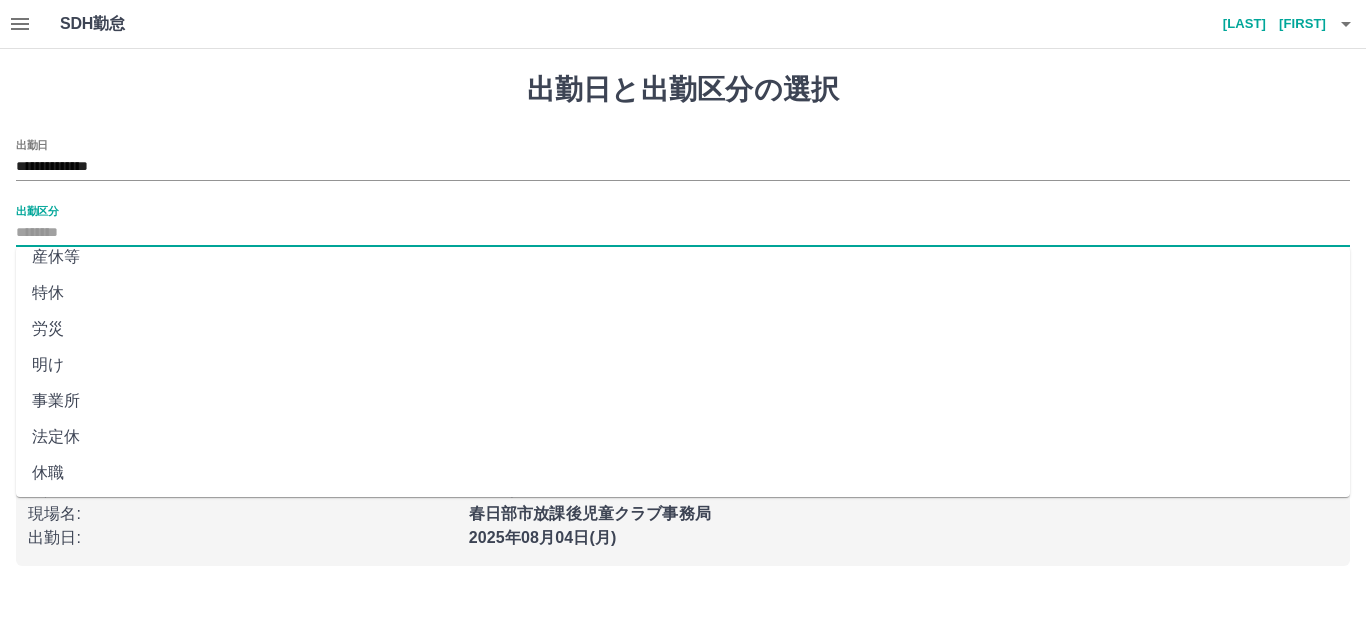 scroll, scrollTop: 414, scrollLeft: 0, axis: vertical 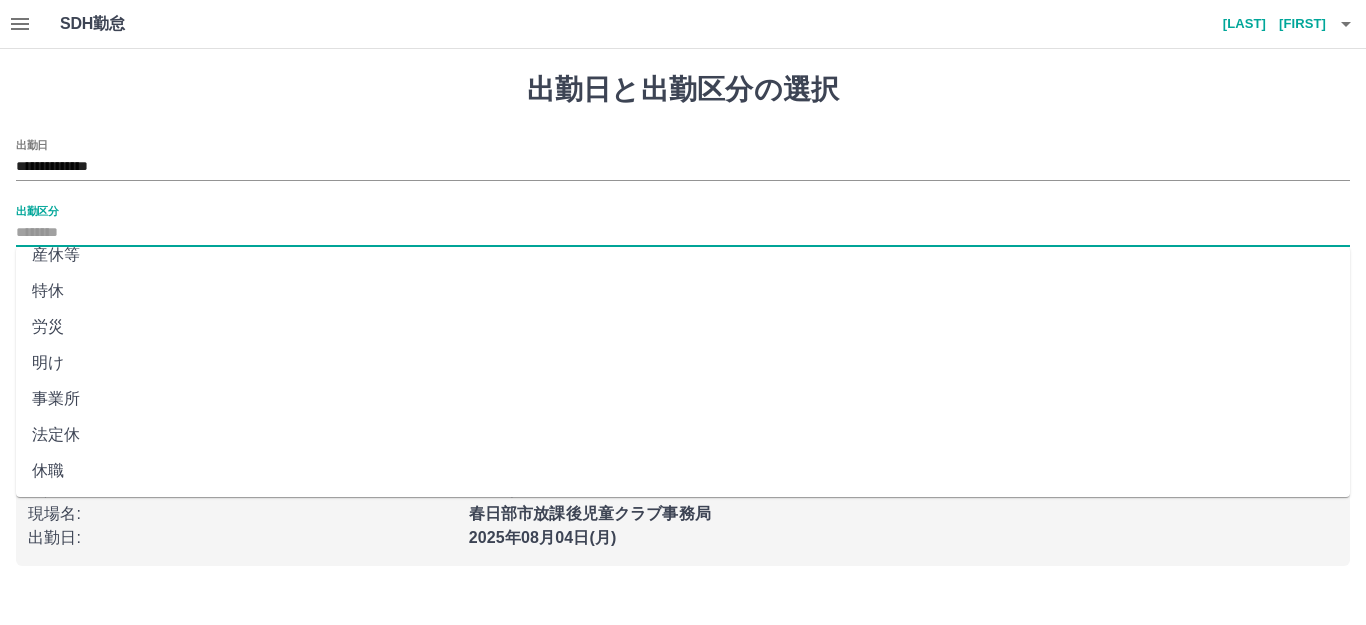 click on "法定休" at bounding box center [683, 435] 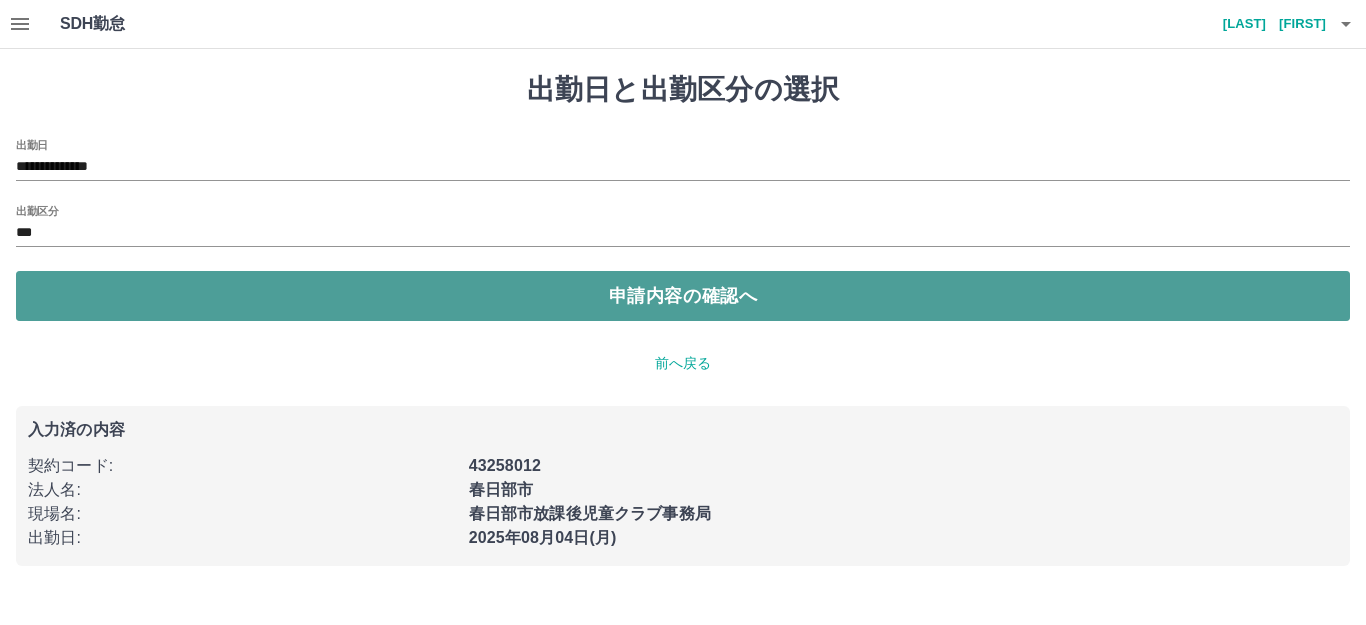 click on "申請内容の確認へ" at bounding box center (683, 296) 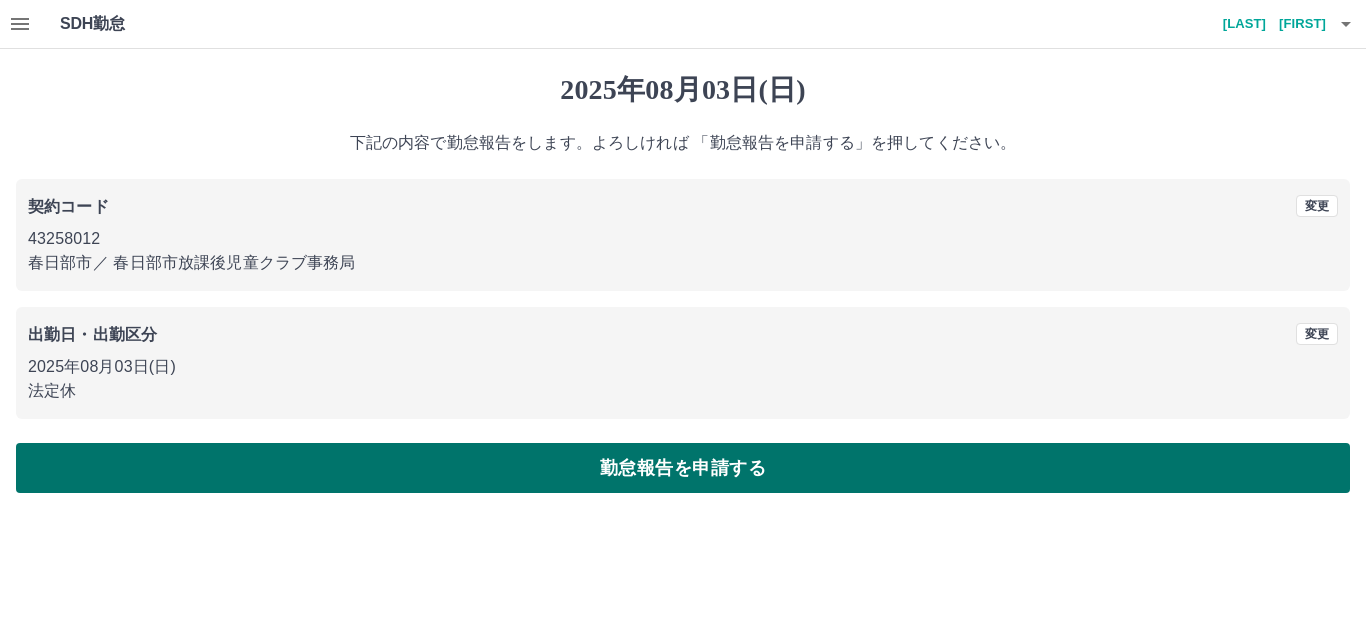 click on "勤怠報告を申請する" at bounding box center [683, 468] 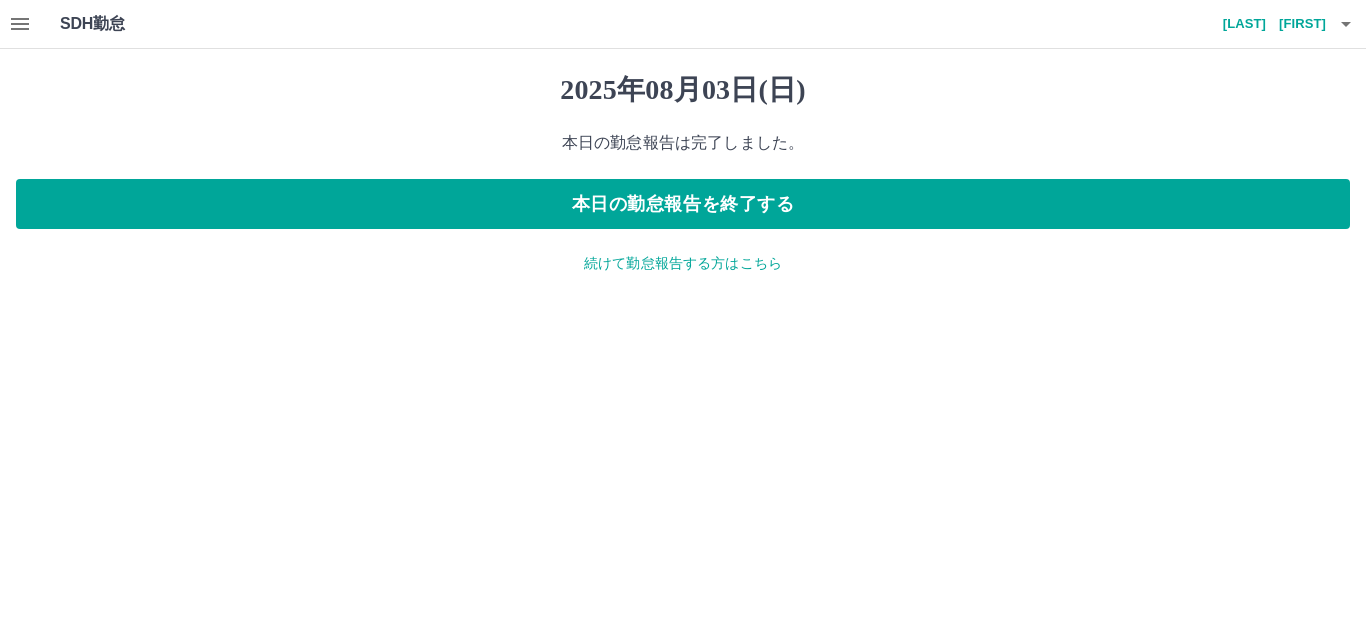 click 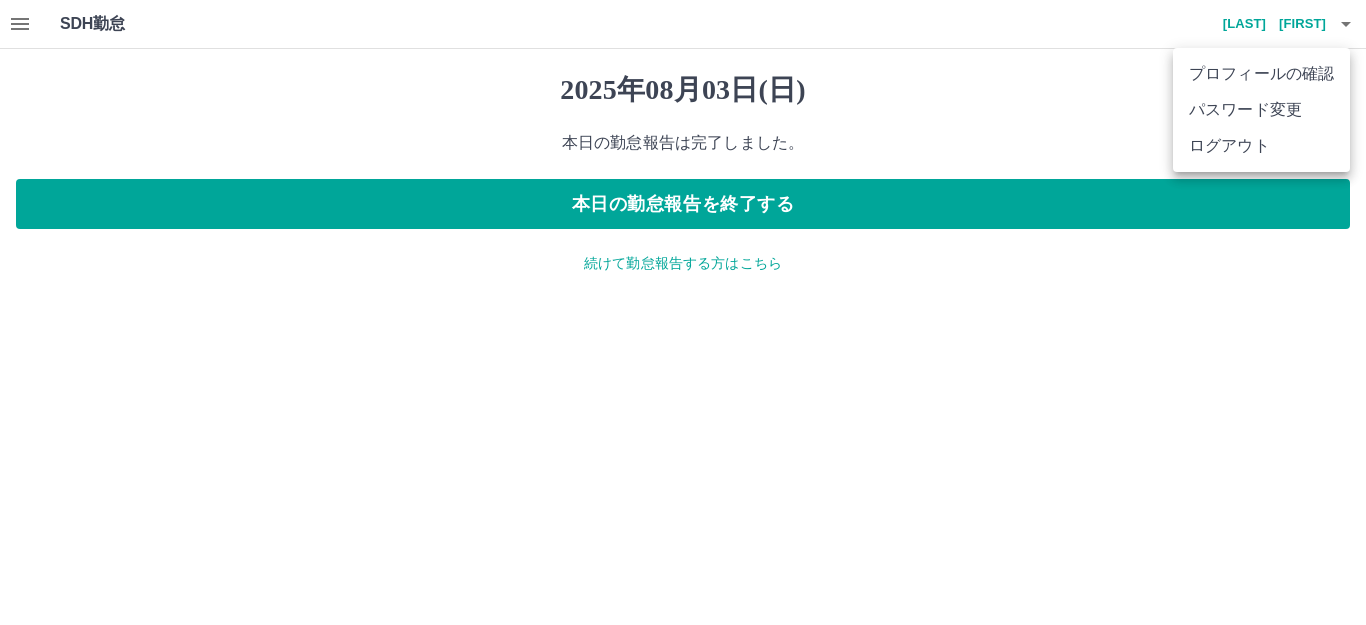 click on "ログアウト" at bounding box center [1261, 146] 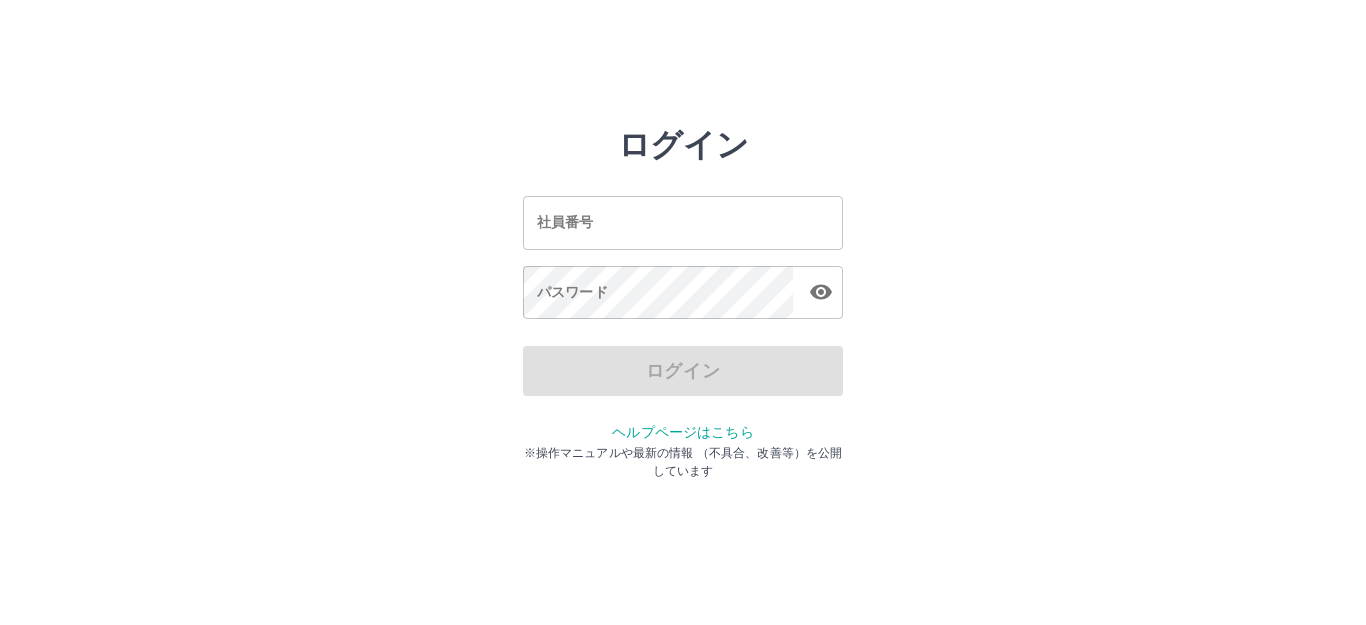 scroll, scrollTop: 0, scrollLeft: 0, axis: both 